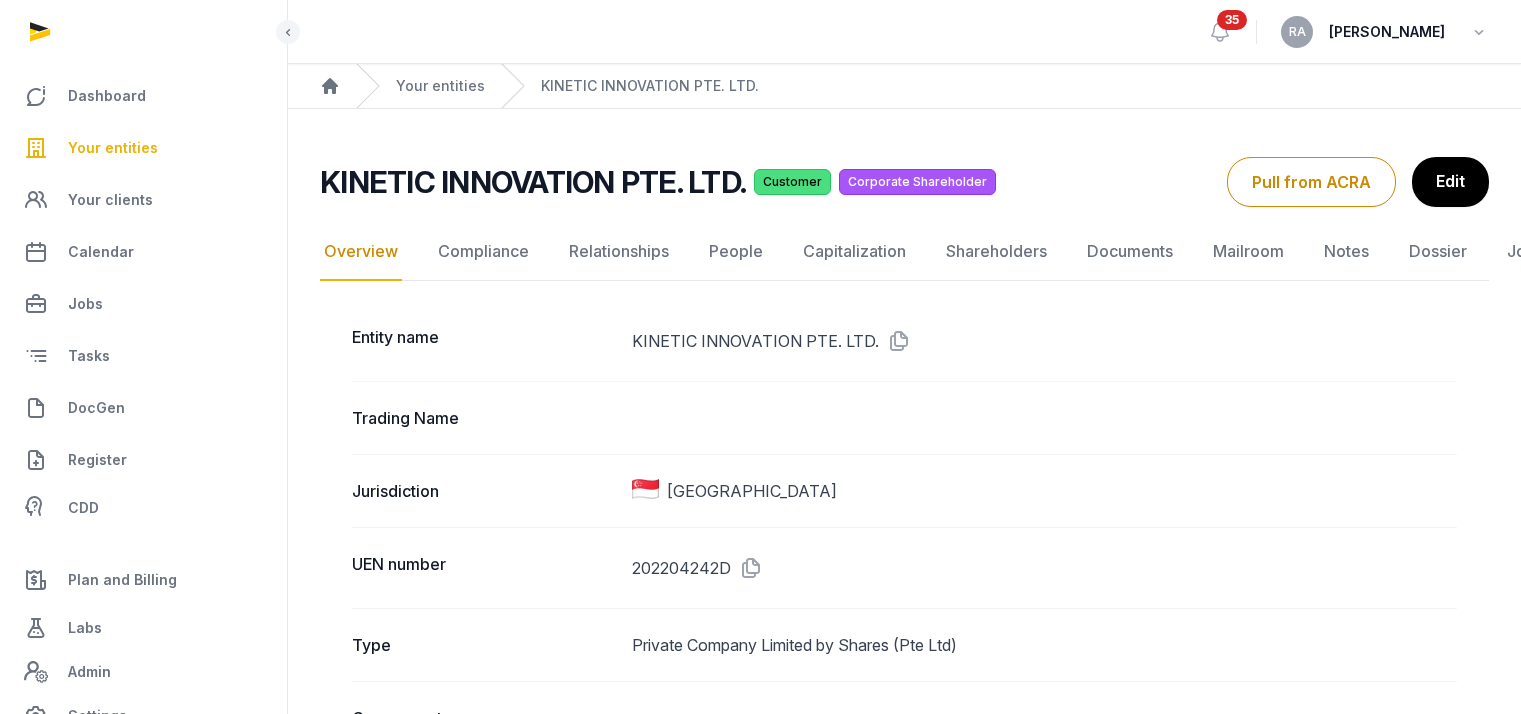 scroll, scrollTop: 1200, scrollLeft: 0, axis: vertical 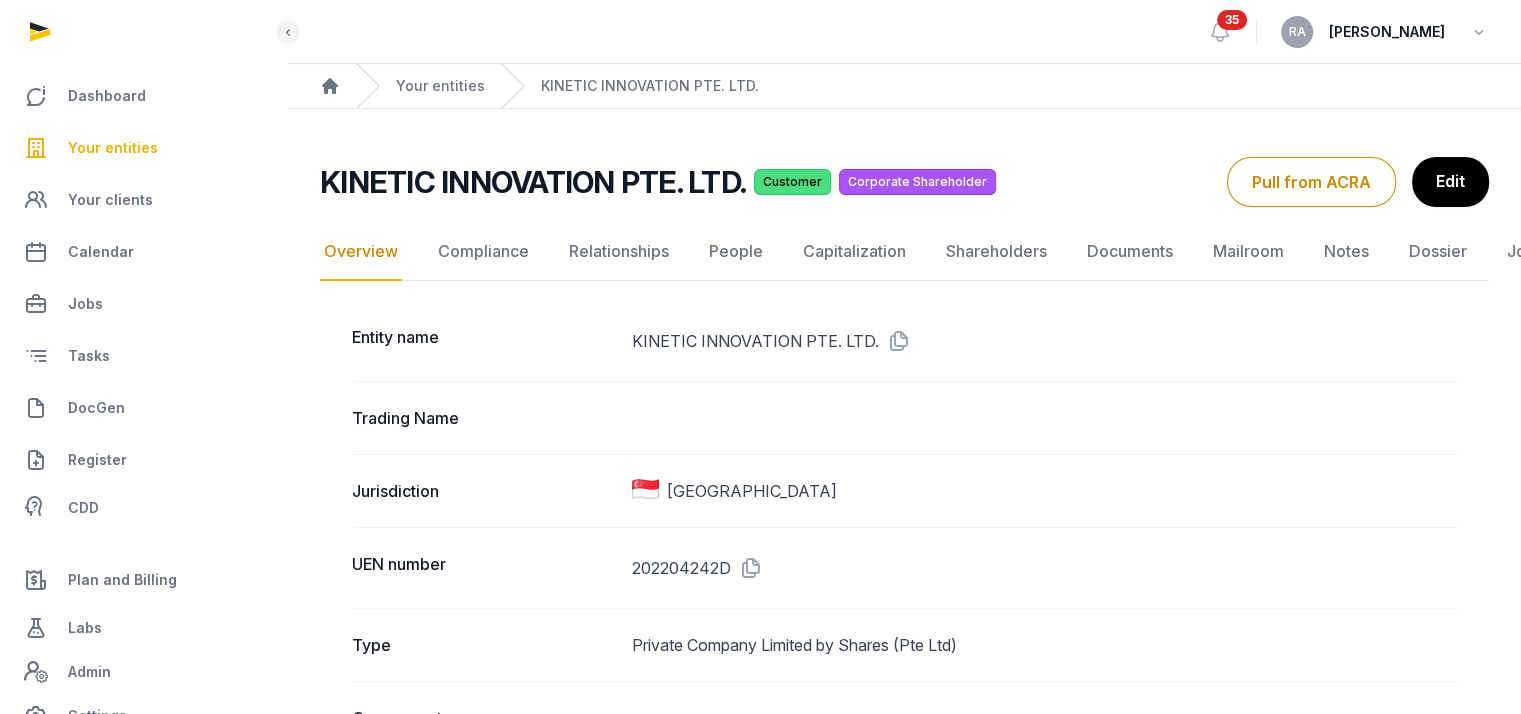 click on "Your entities" at bounding box center (113, 148) 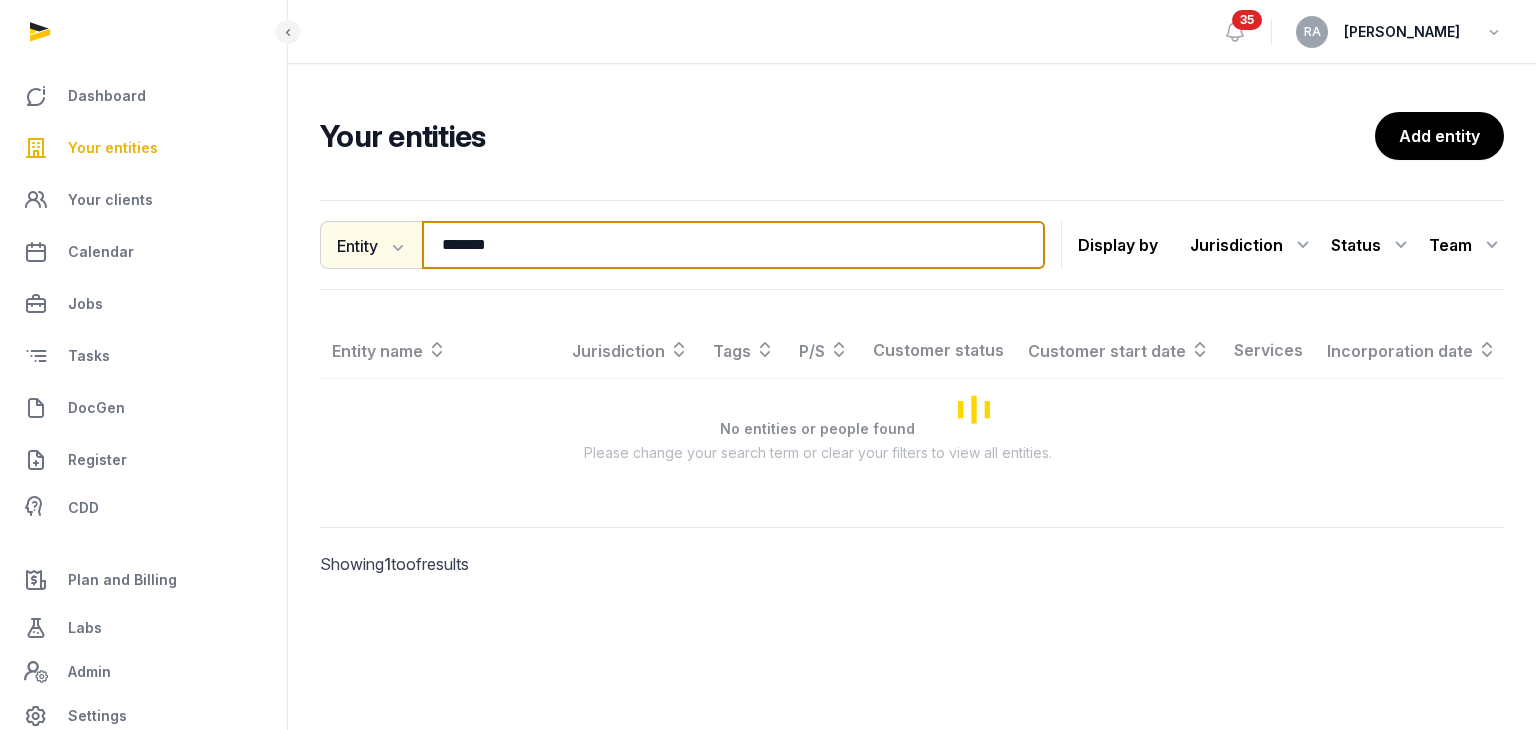 drag, startPoint x: 538, startPoint y: 239, endPoint x: 379, endPoint y: 245, distance: 159.11317 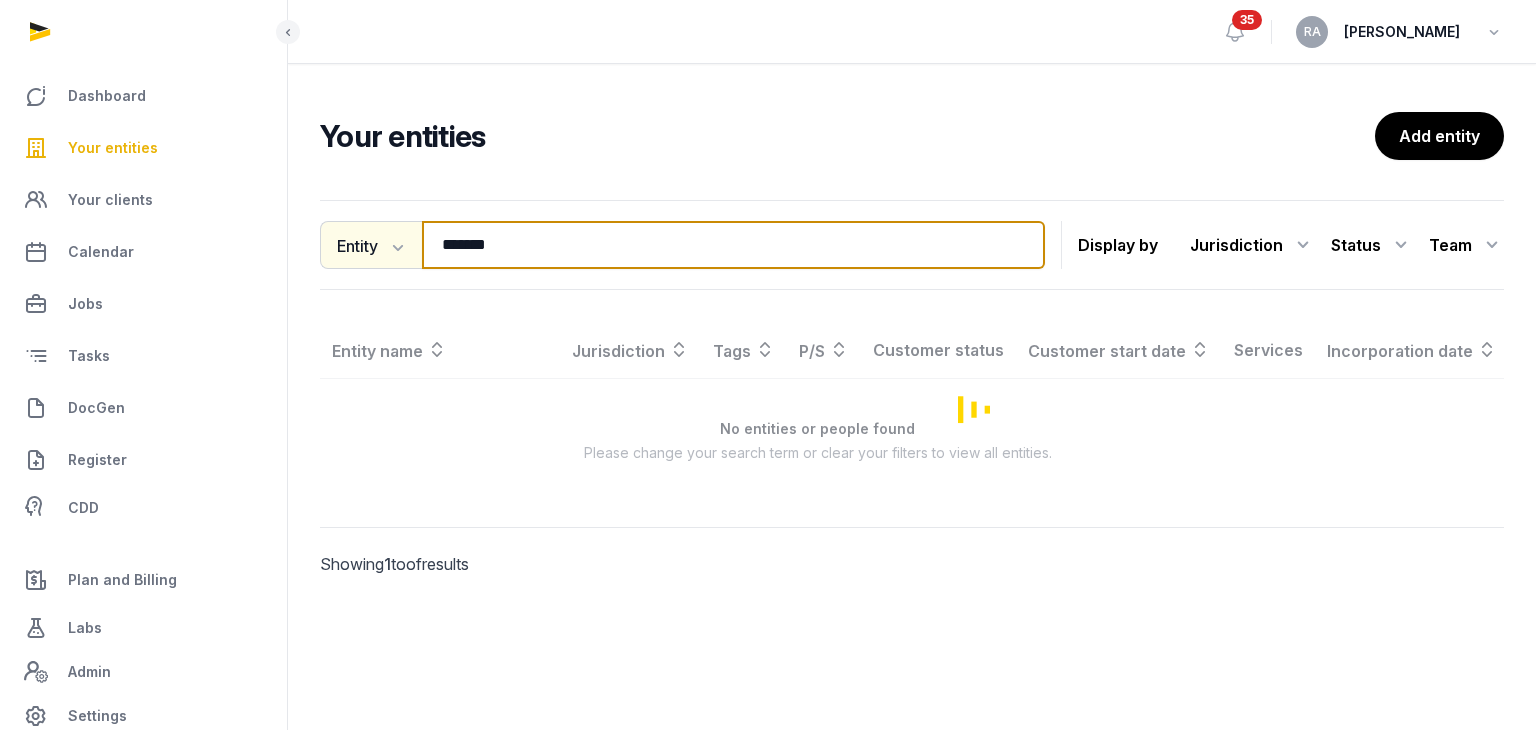 click on "Entity   Entity   People   Tags  Services ******* Search" at bounding box center [682, 245] 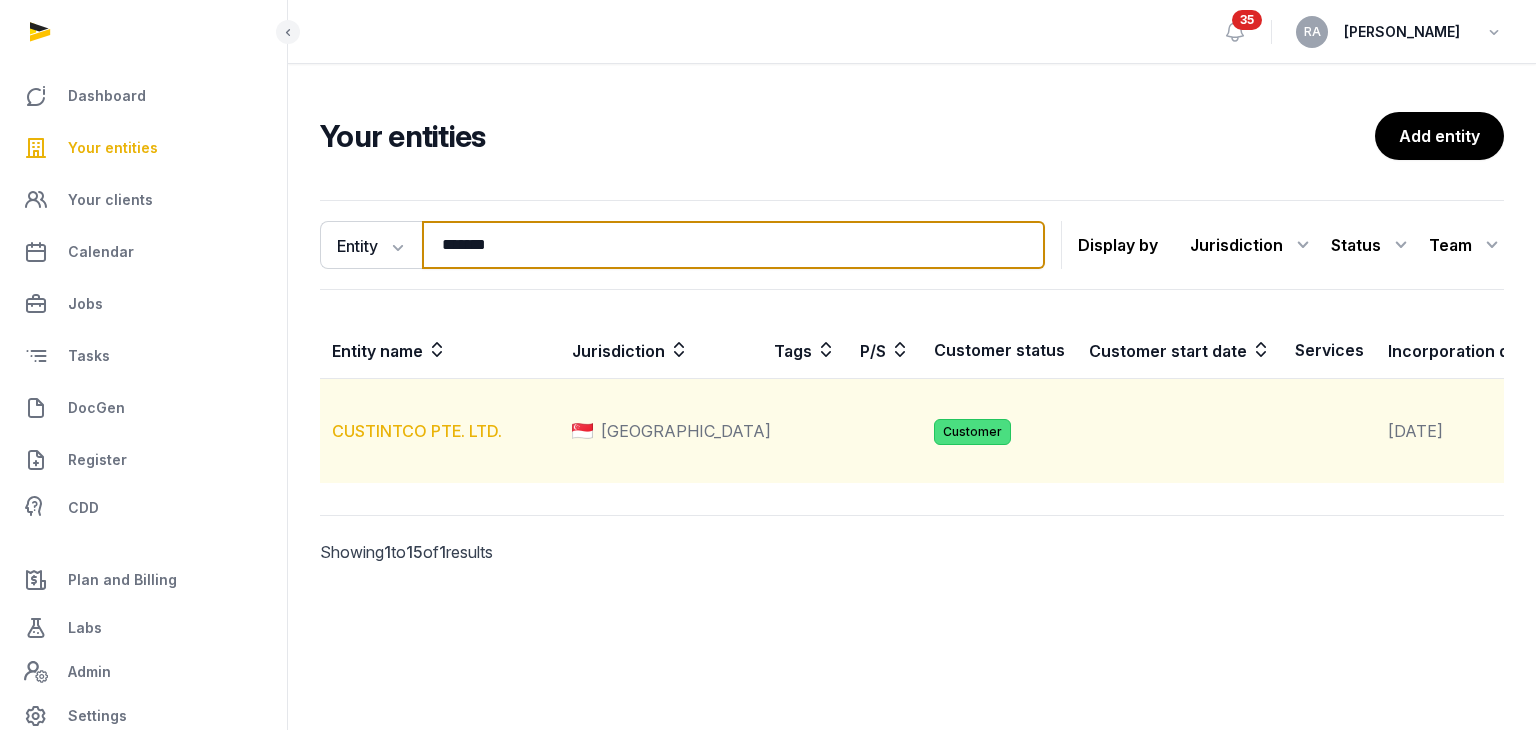 type on "*******" 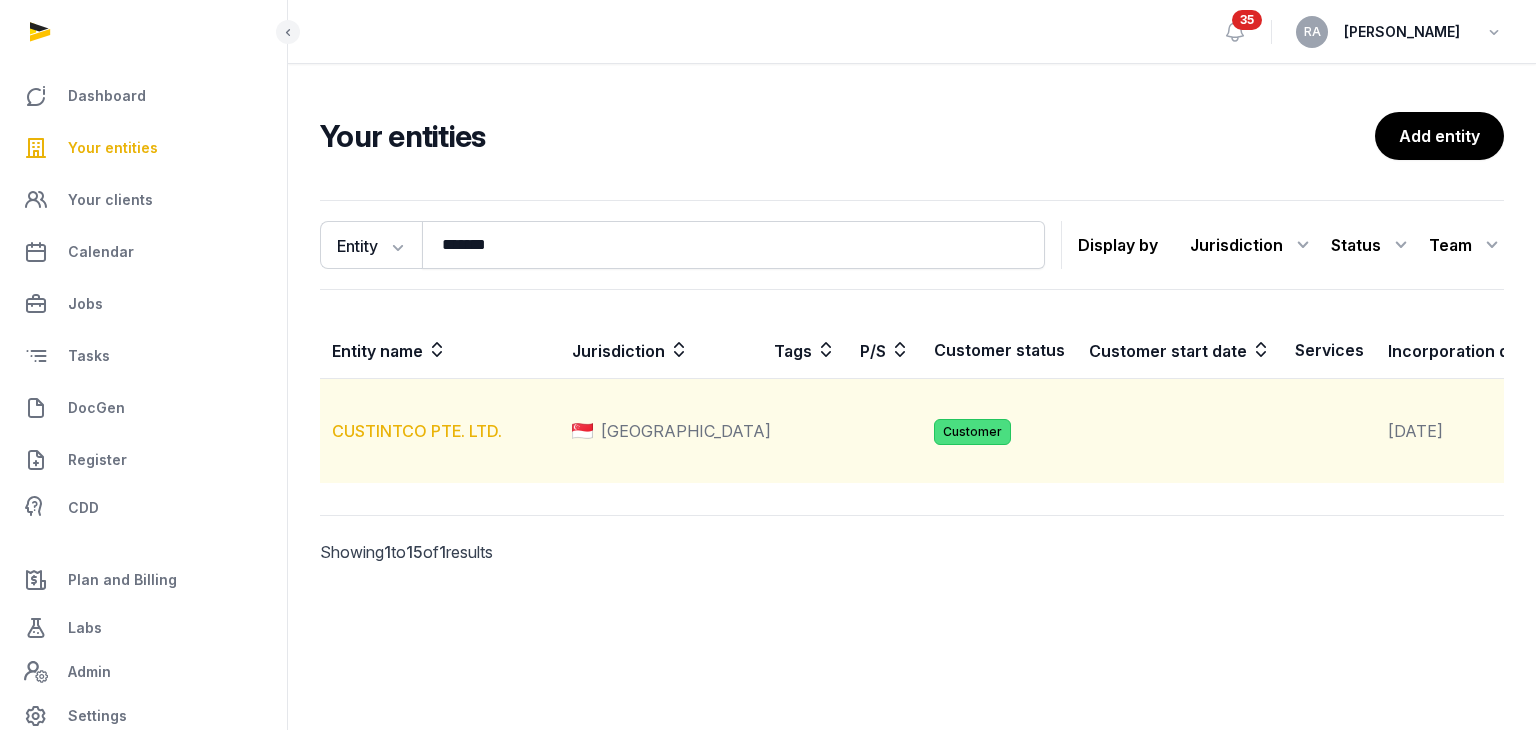 click on "CUSTINTCO PTE. LTD." at bounding box center (417, 431) 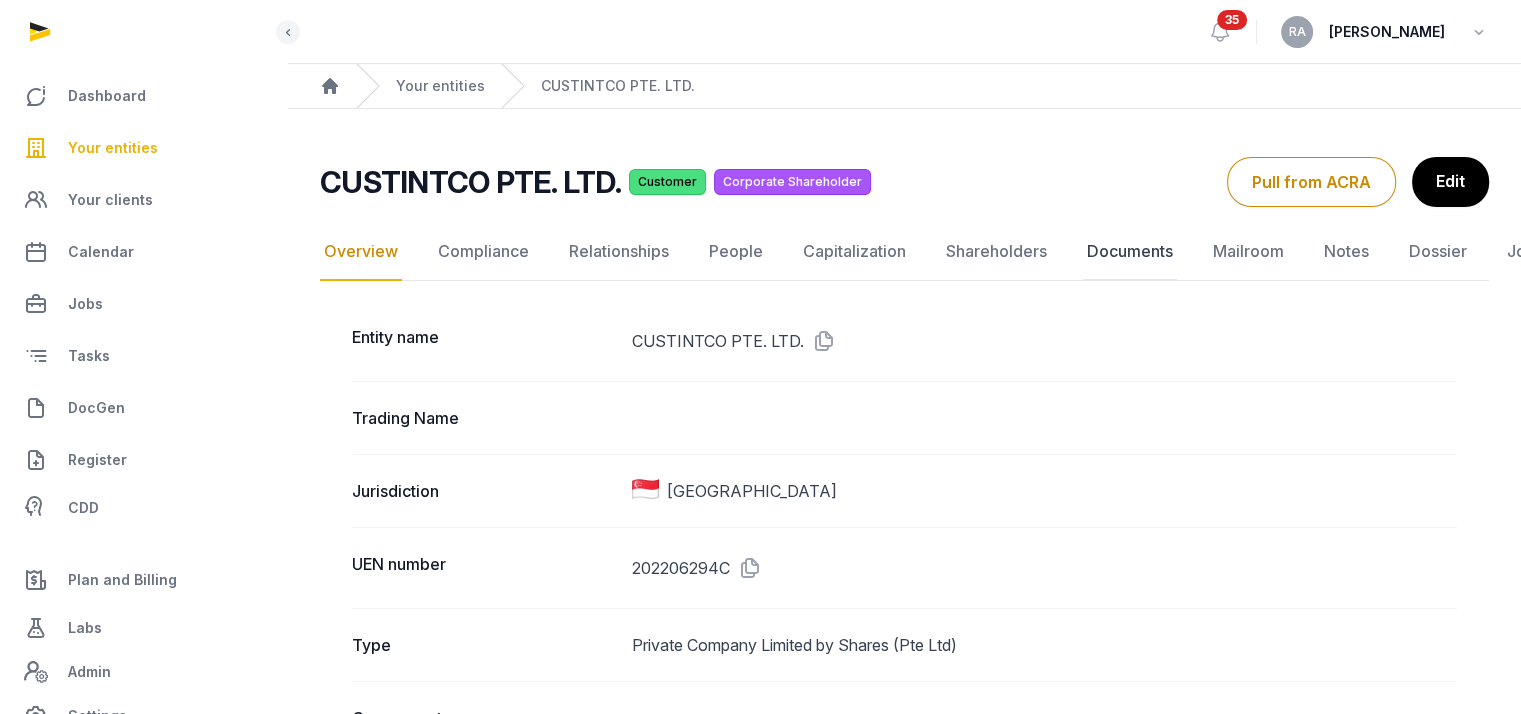 click on "Documents" 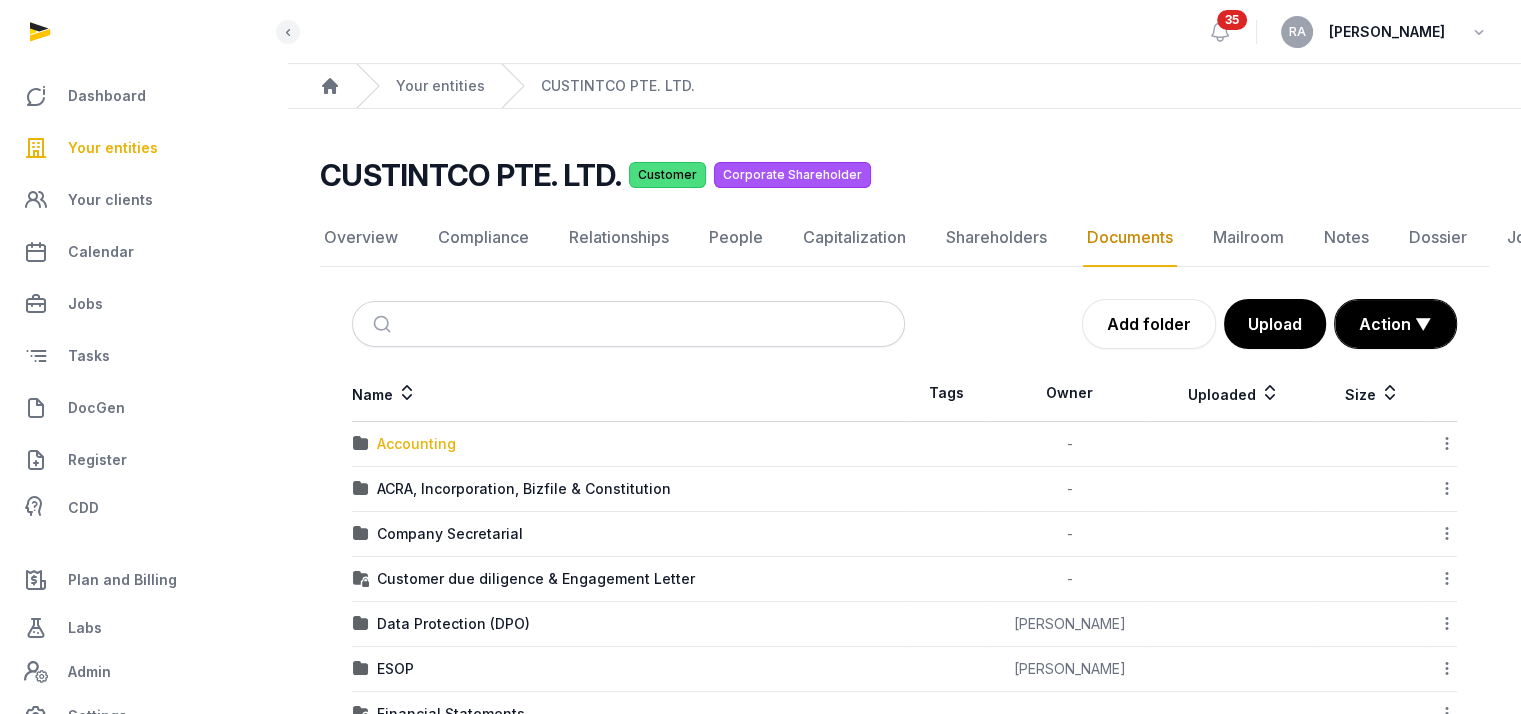 click on "Accounting" at bounding box center [416, 444] 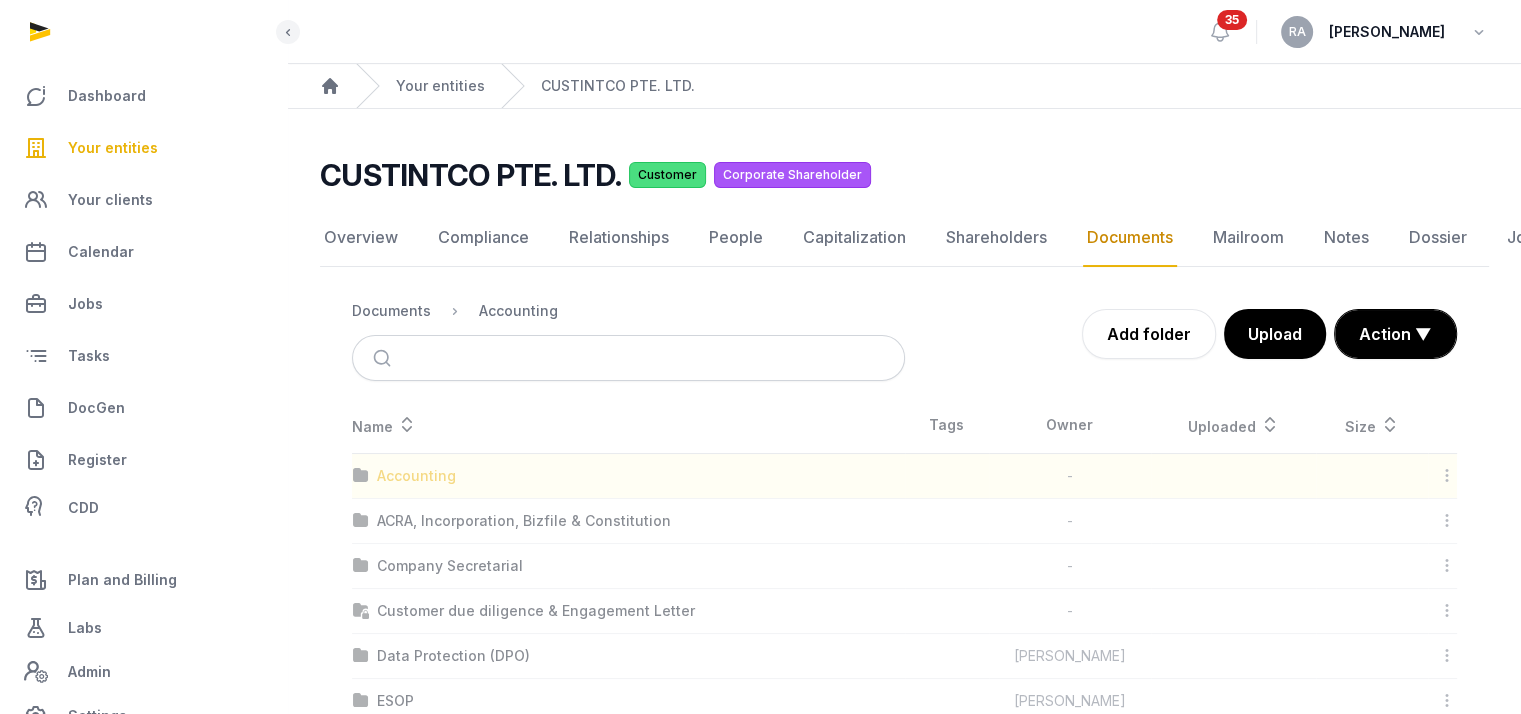 click at bounding box center [904, 942] 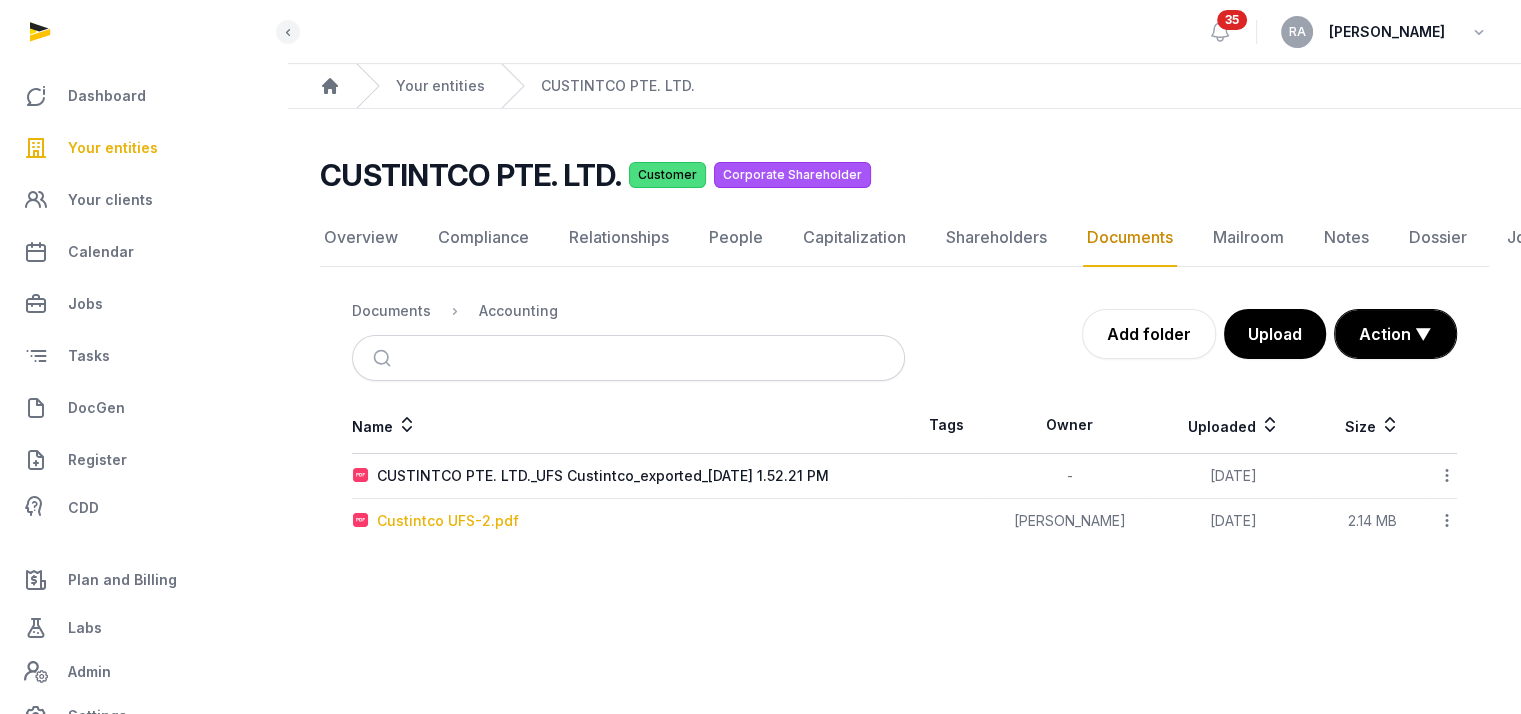 click on "Custintco UFS-2.pdf" at bounding box center (448, 521) 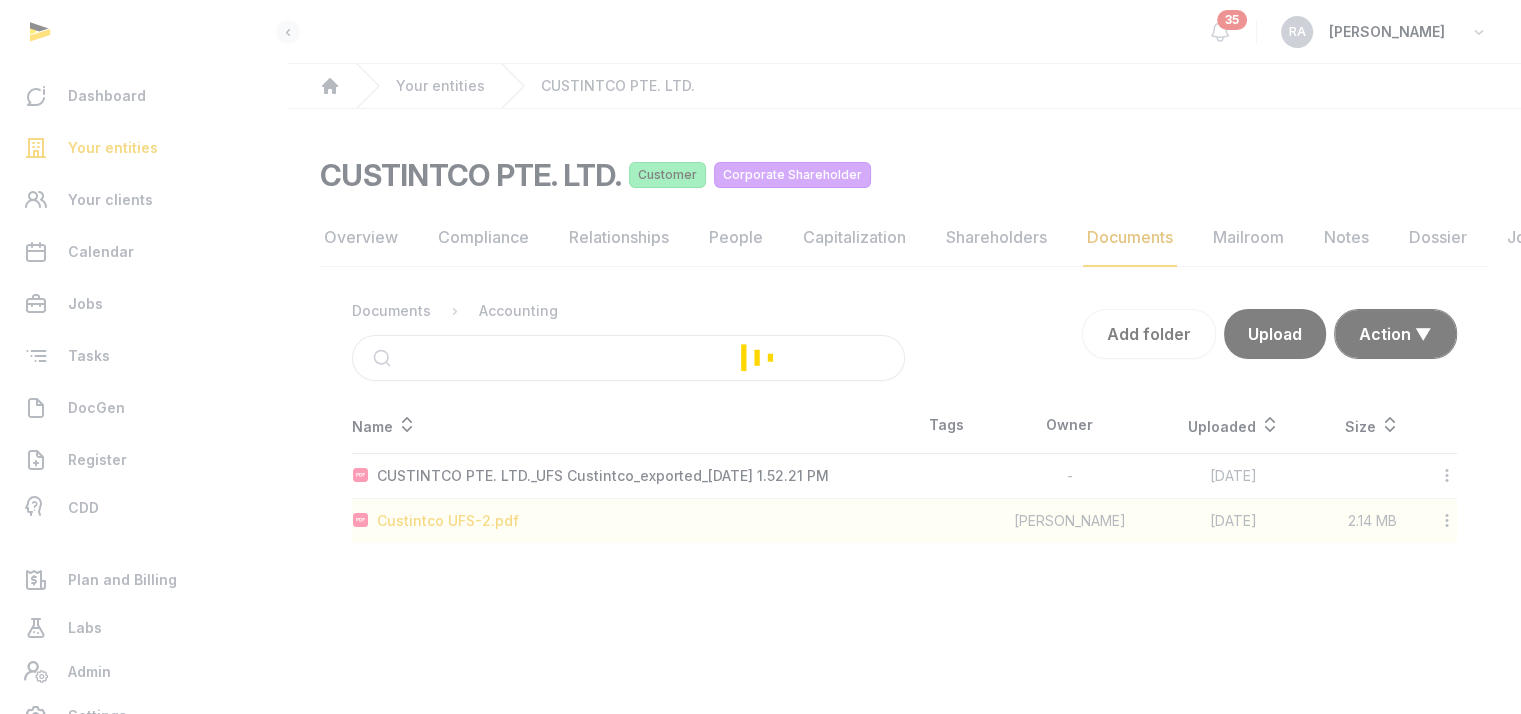 click at bounding box center [760, 357] 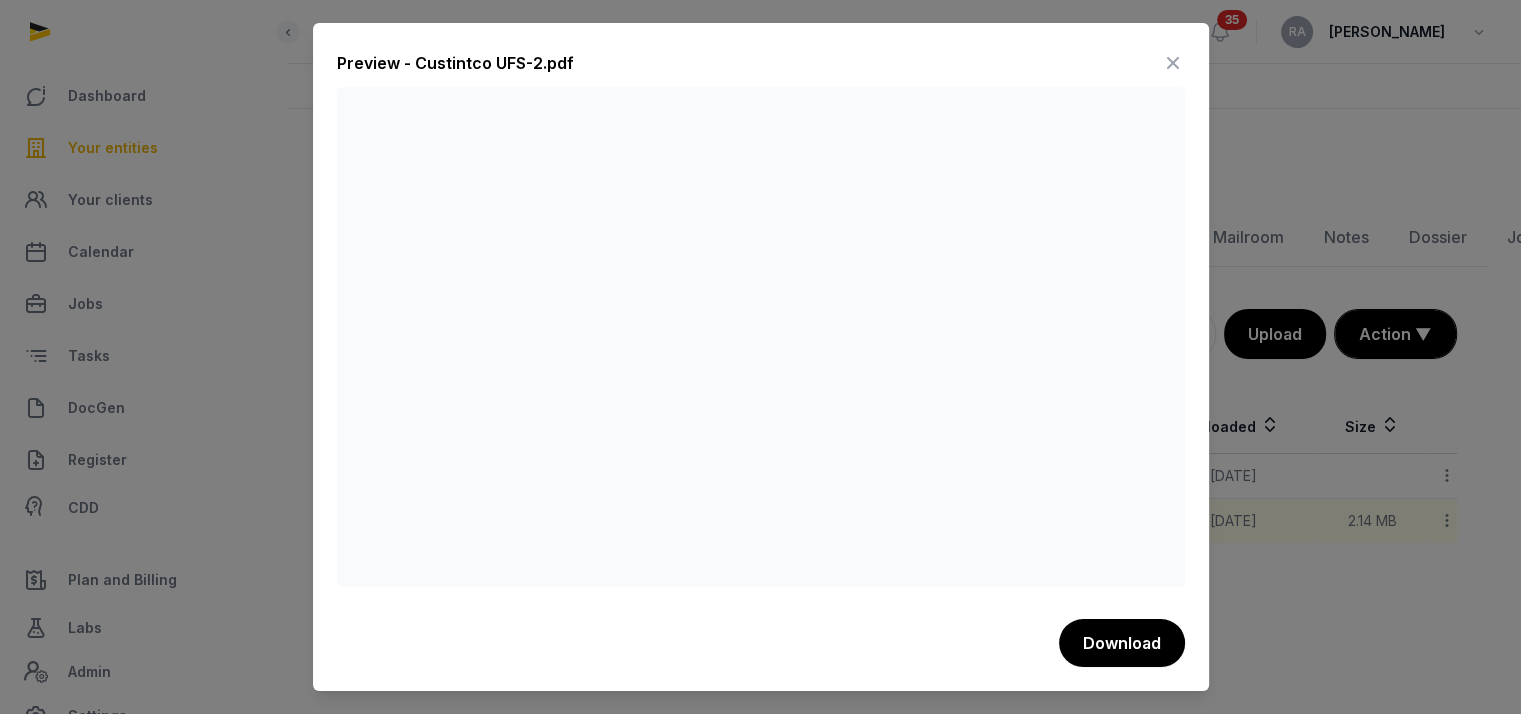 click at bounding box center [1173, 63] 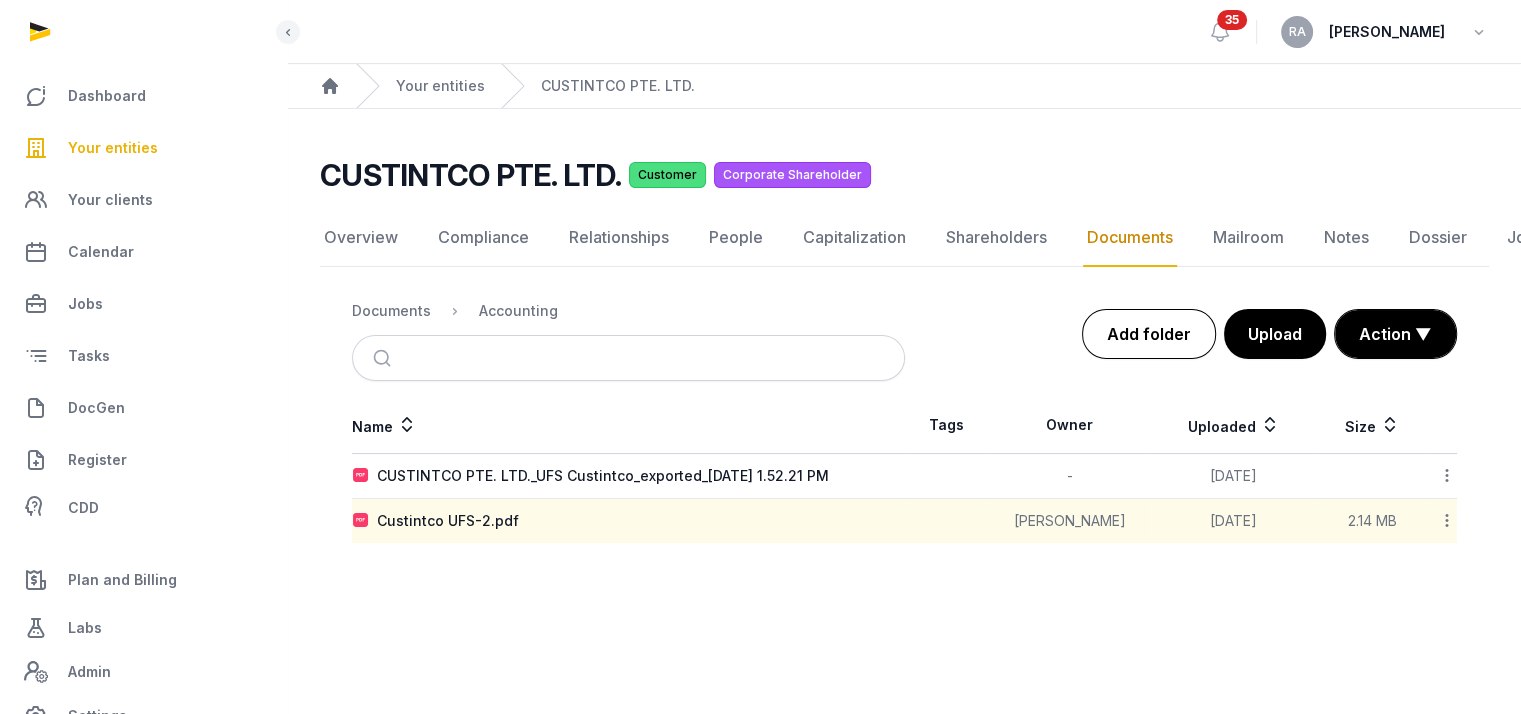drag, startPoint x: 698, startPoint y: 588, endPoint x: 1152, endPoint y: 326, distance: 524.17554 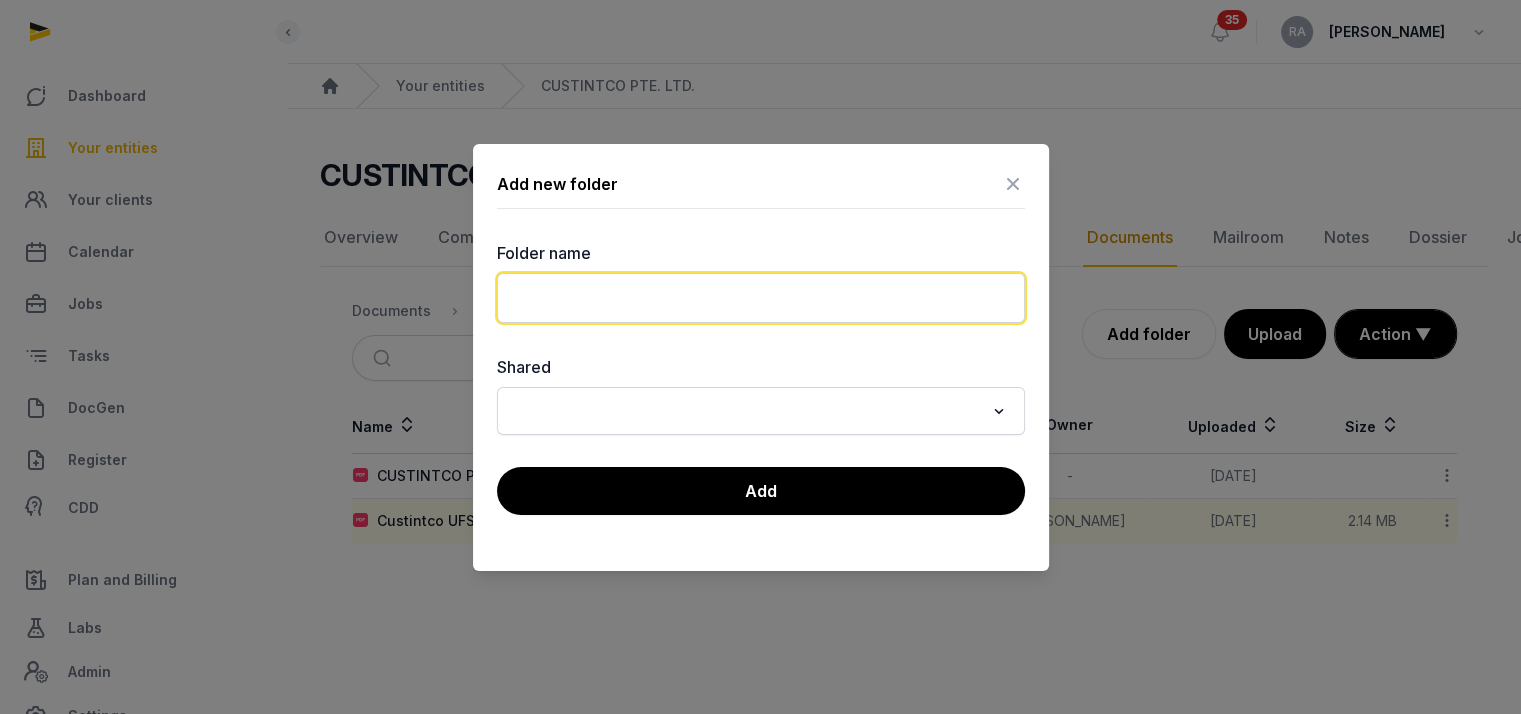 click 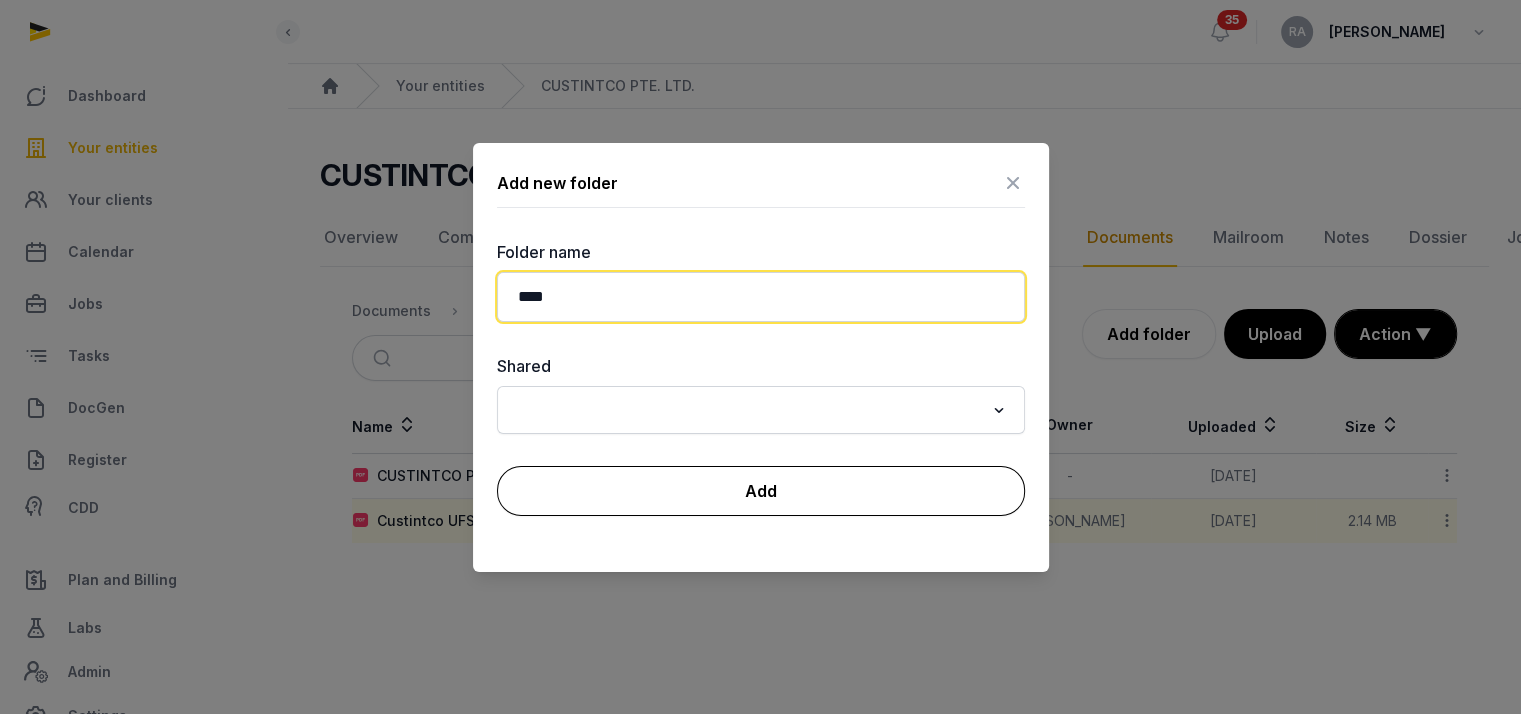 type on "****" 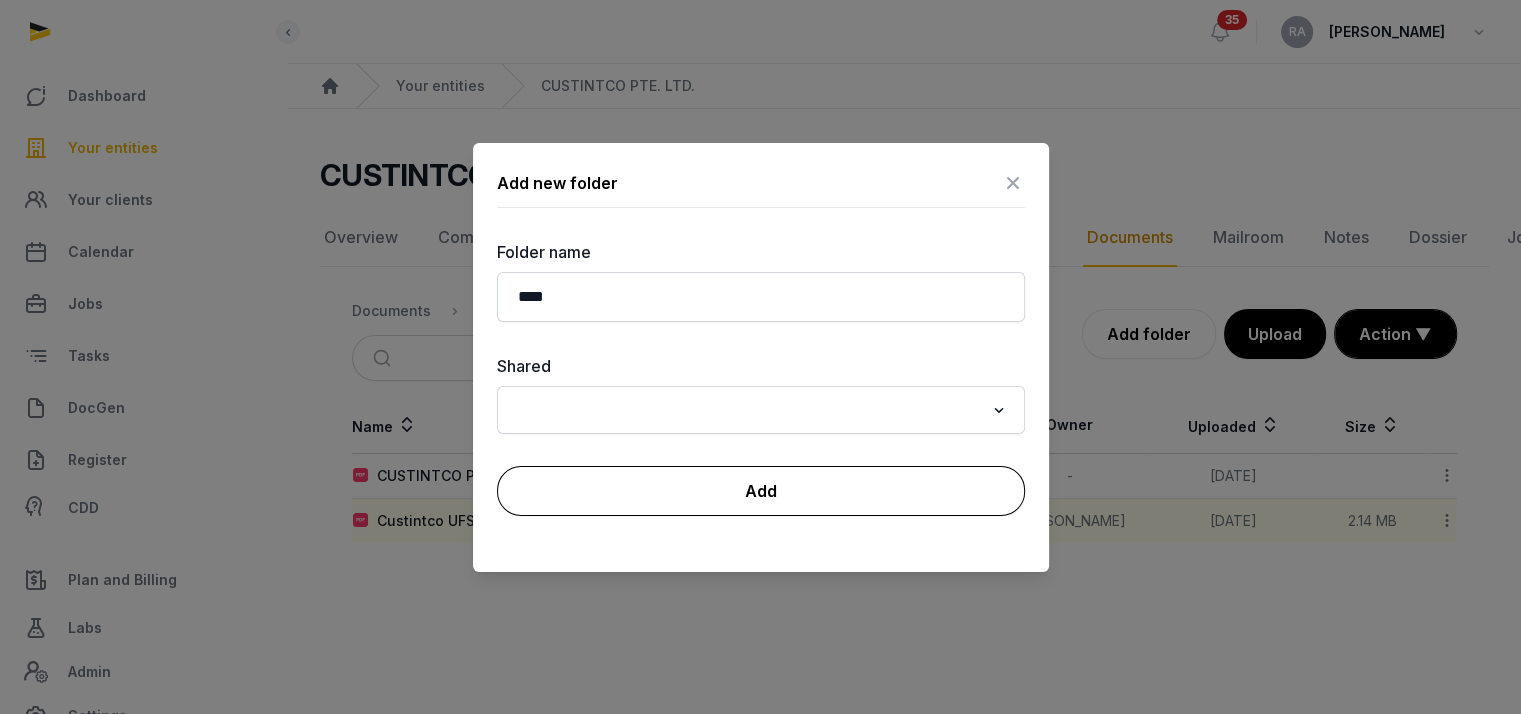 click on "Add" at bounding box center (761, 491) 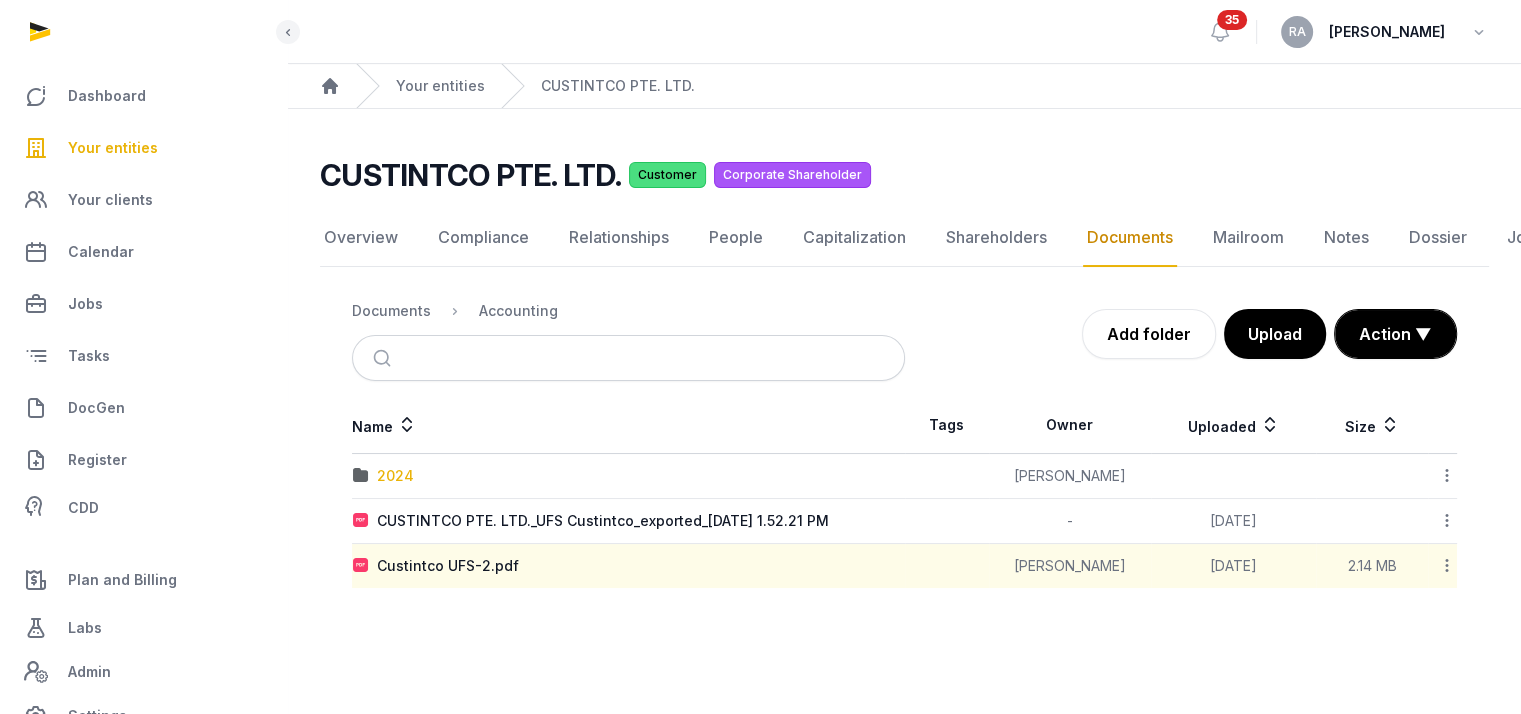 click on "2024" at bounding box center (395, 476) 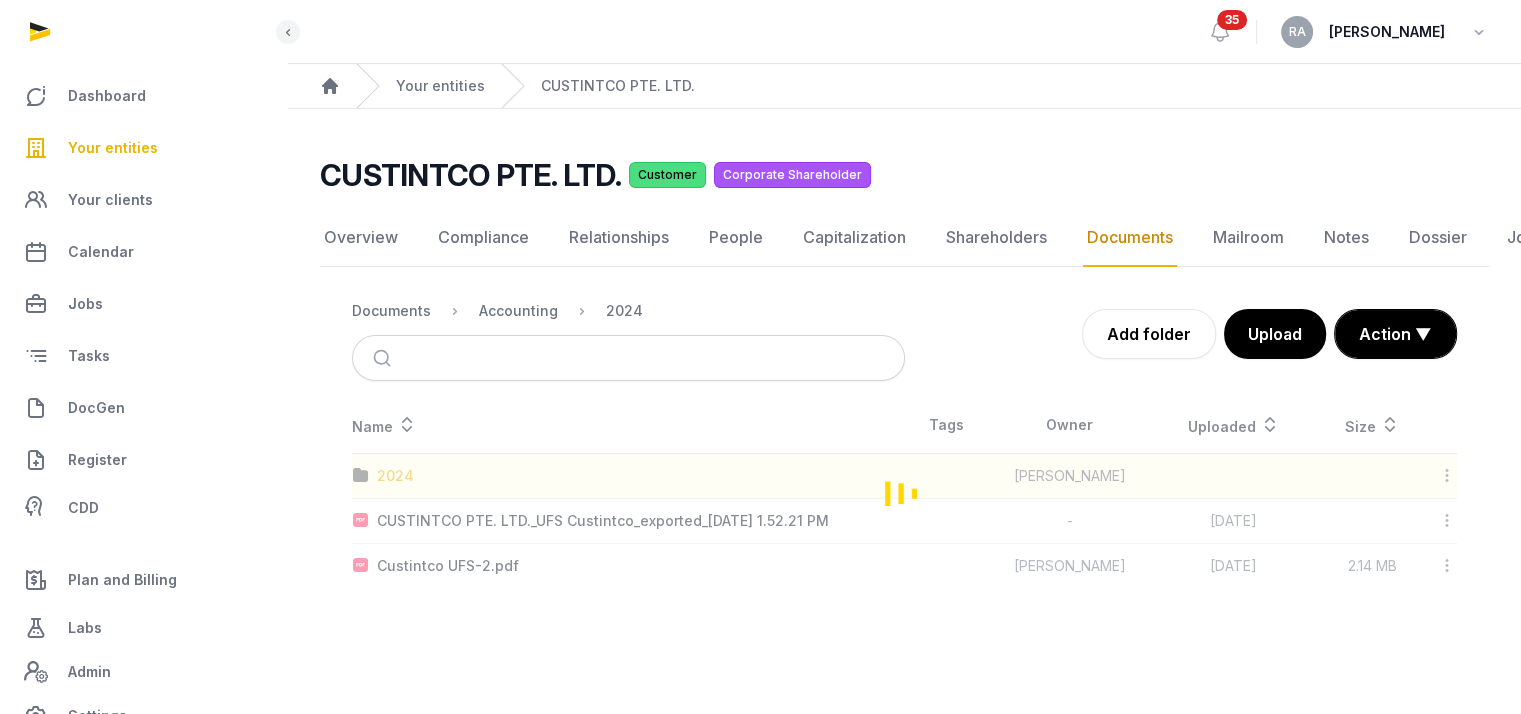 click at bounding box center (904, 492) 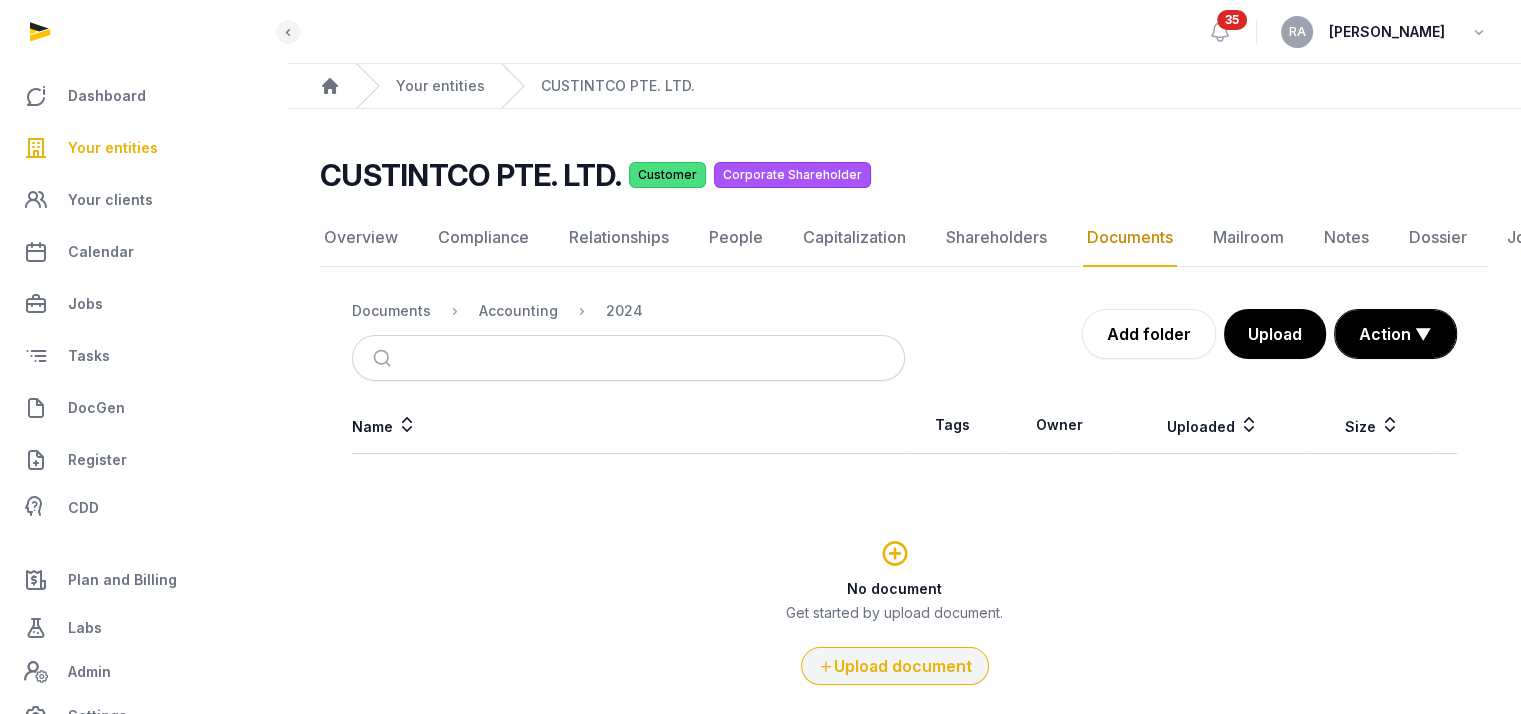 click on "Upload document" at bounding box center (895, 666) 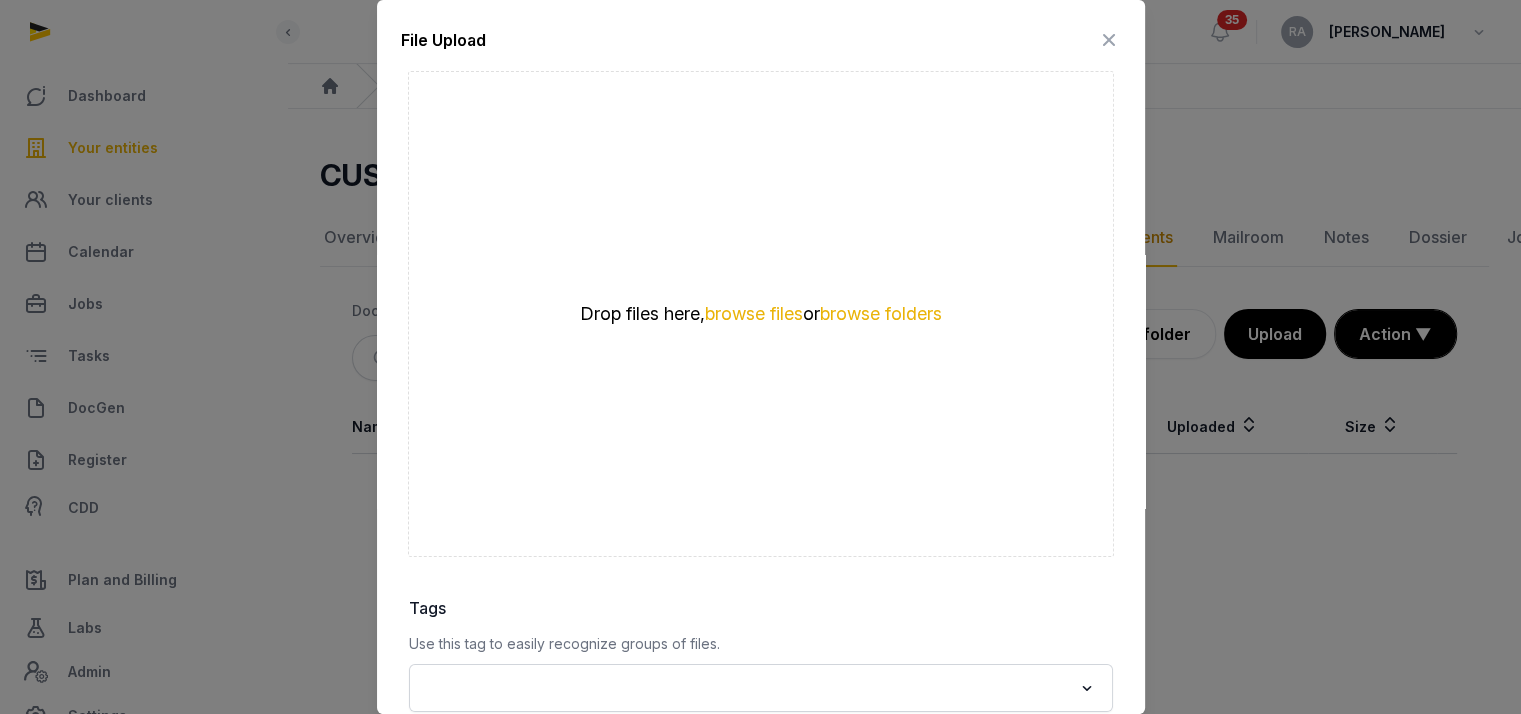 click on "Drop files here,  browse files  or  browse folders" at bounding box center [761, 314] 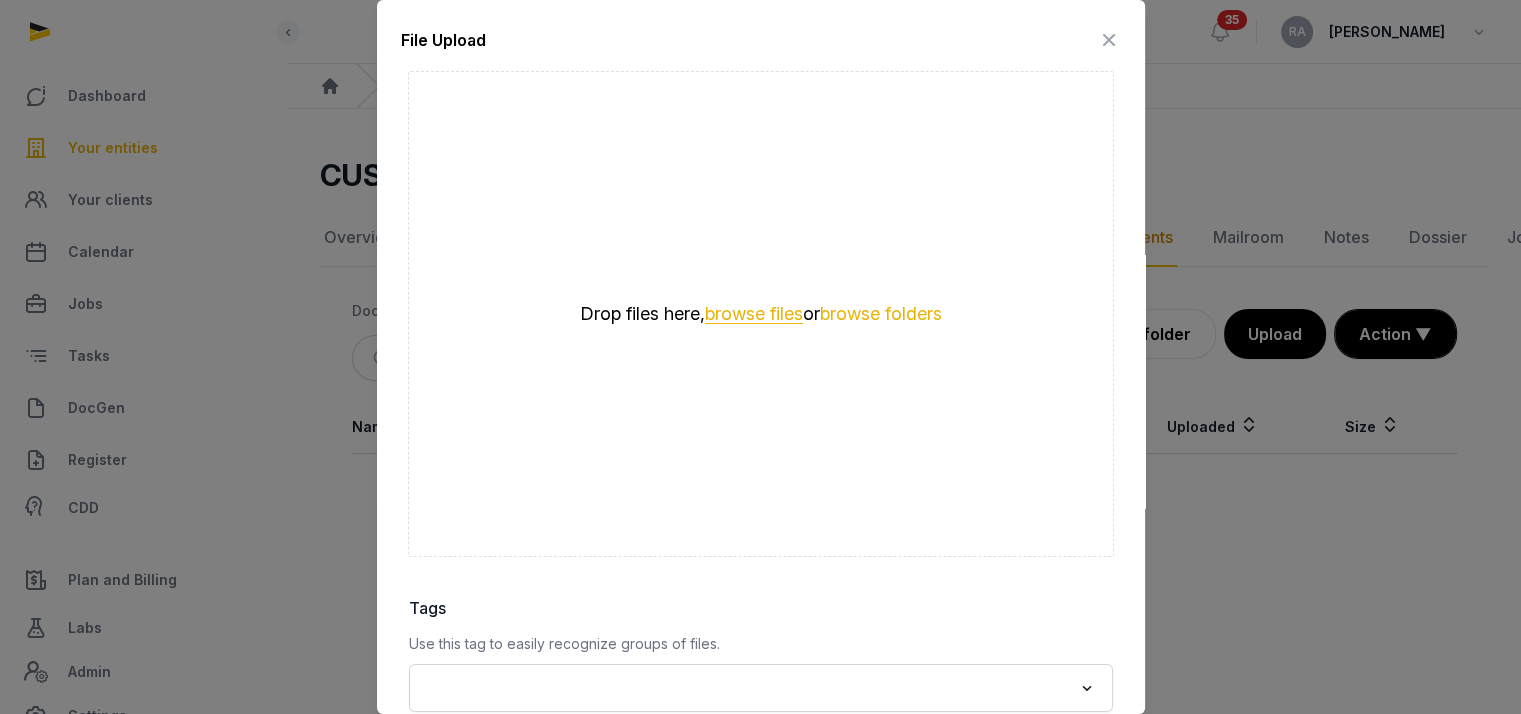 click on "browse files" at bounding box center (754, 314) 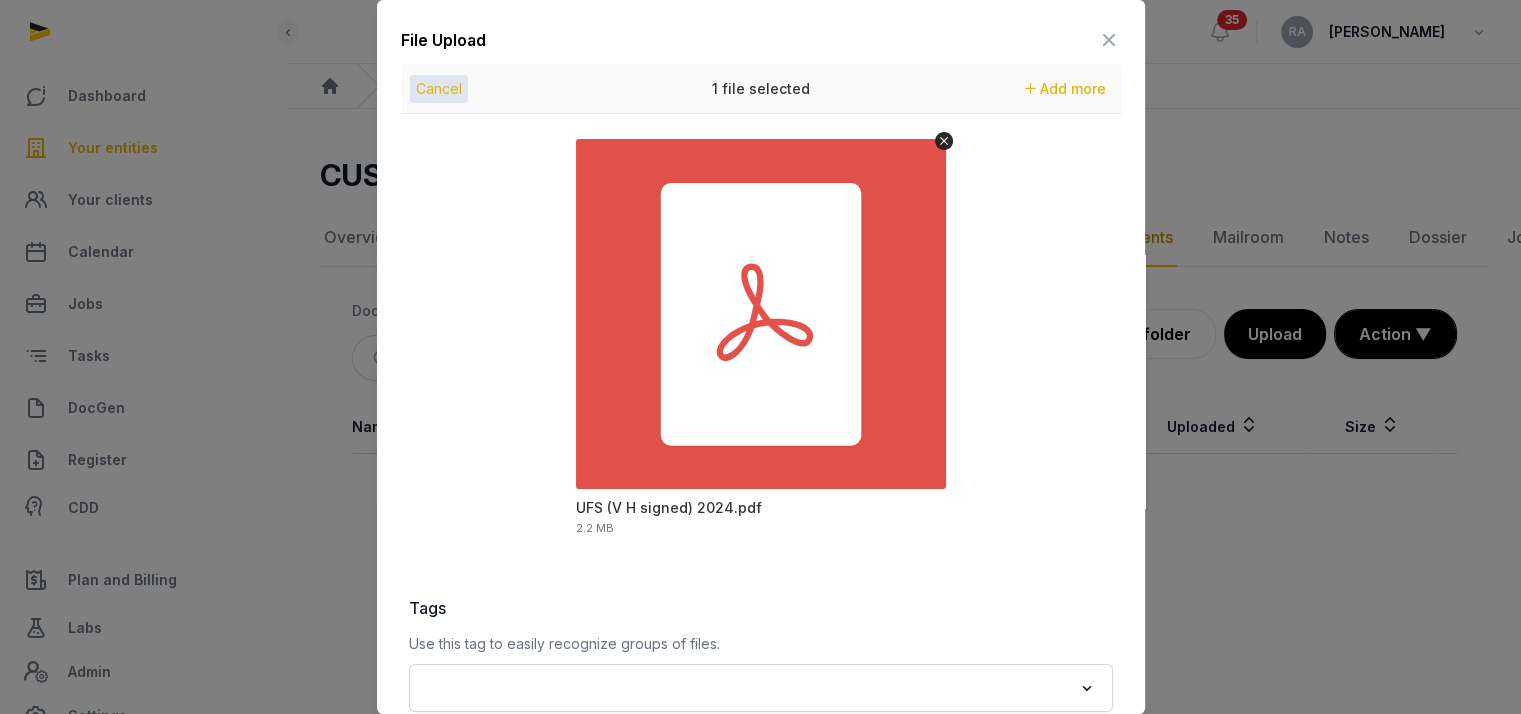 scroll, scrollTop: 248, scrollLeft: 0, axis: vertical 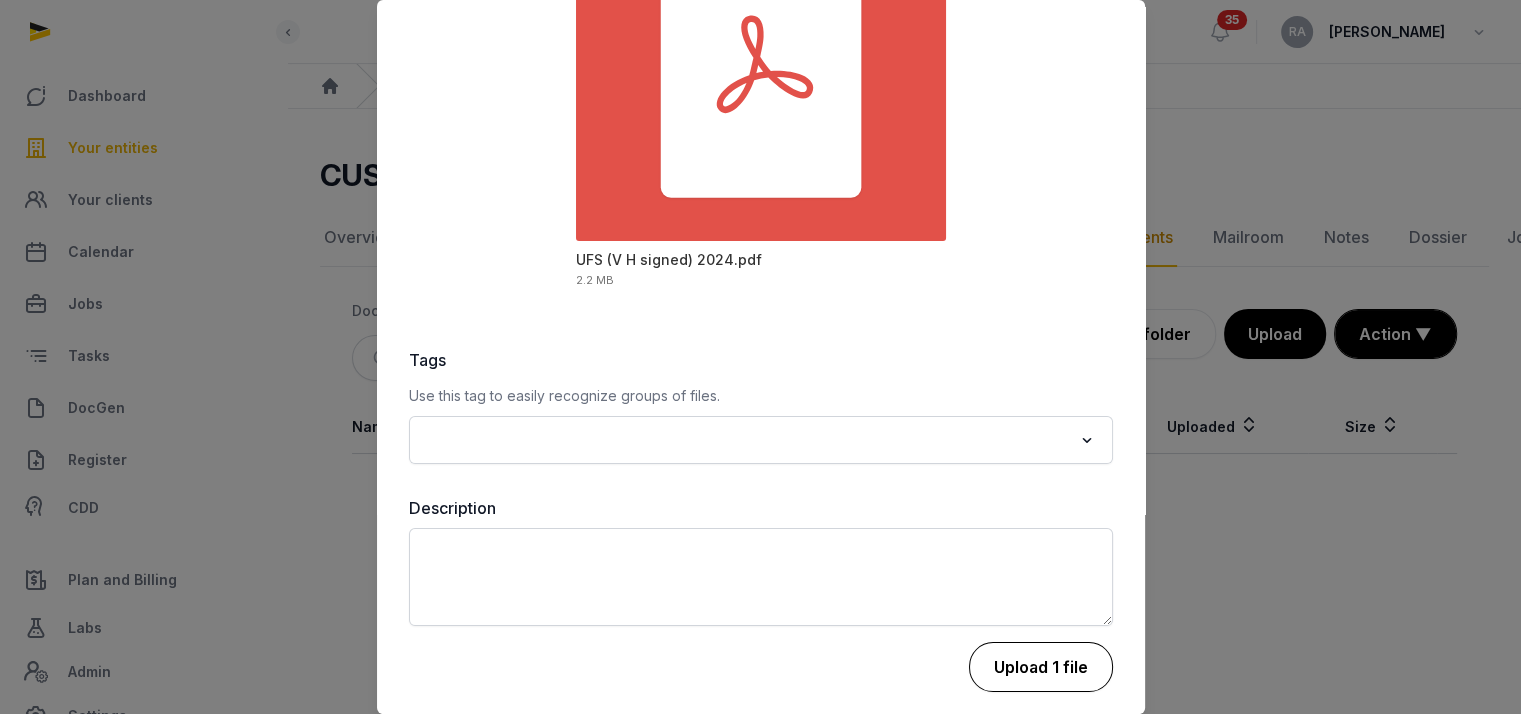 click on "Upload 1 file" at bounding box center [1041, 667] 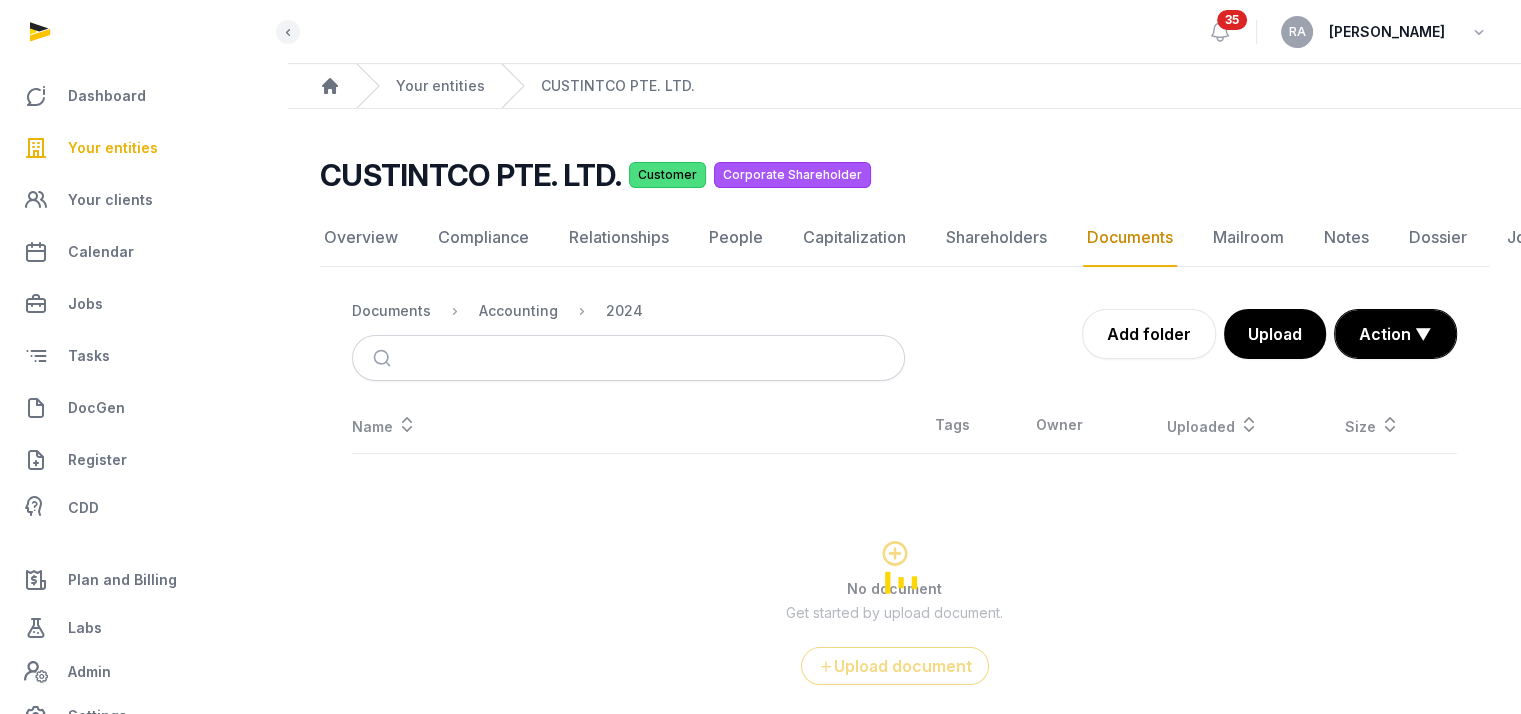 scroll, scrollTop: 15, scrollLeft: 0, axis: vertical 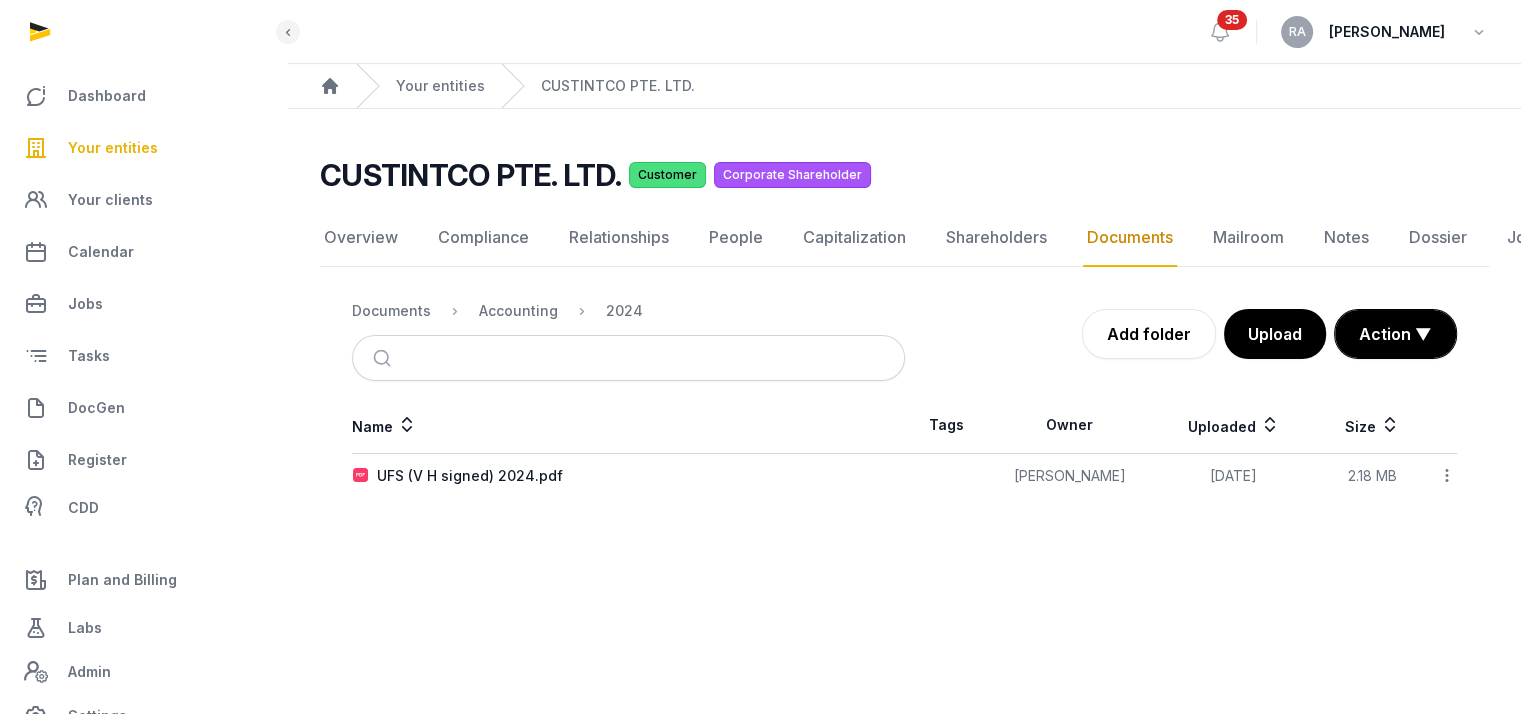 click on "Your entities" at bounding box center [113, 148] 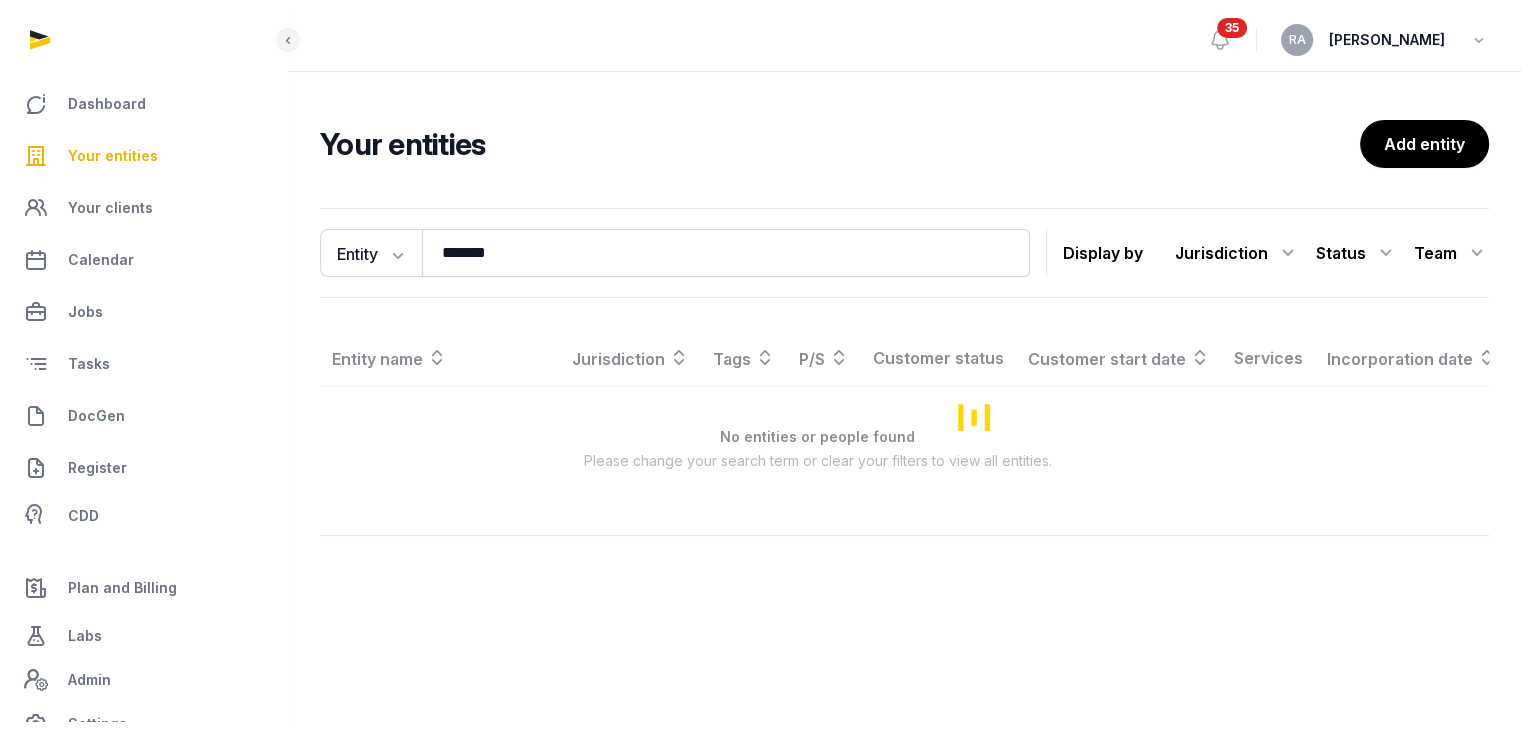 scroll, scrollTop: 0, scrollLeft: 0, axis: both 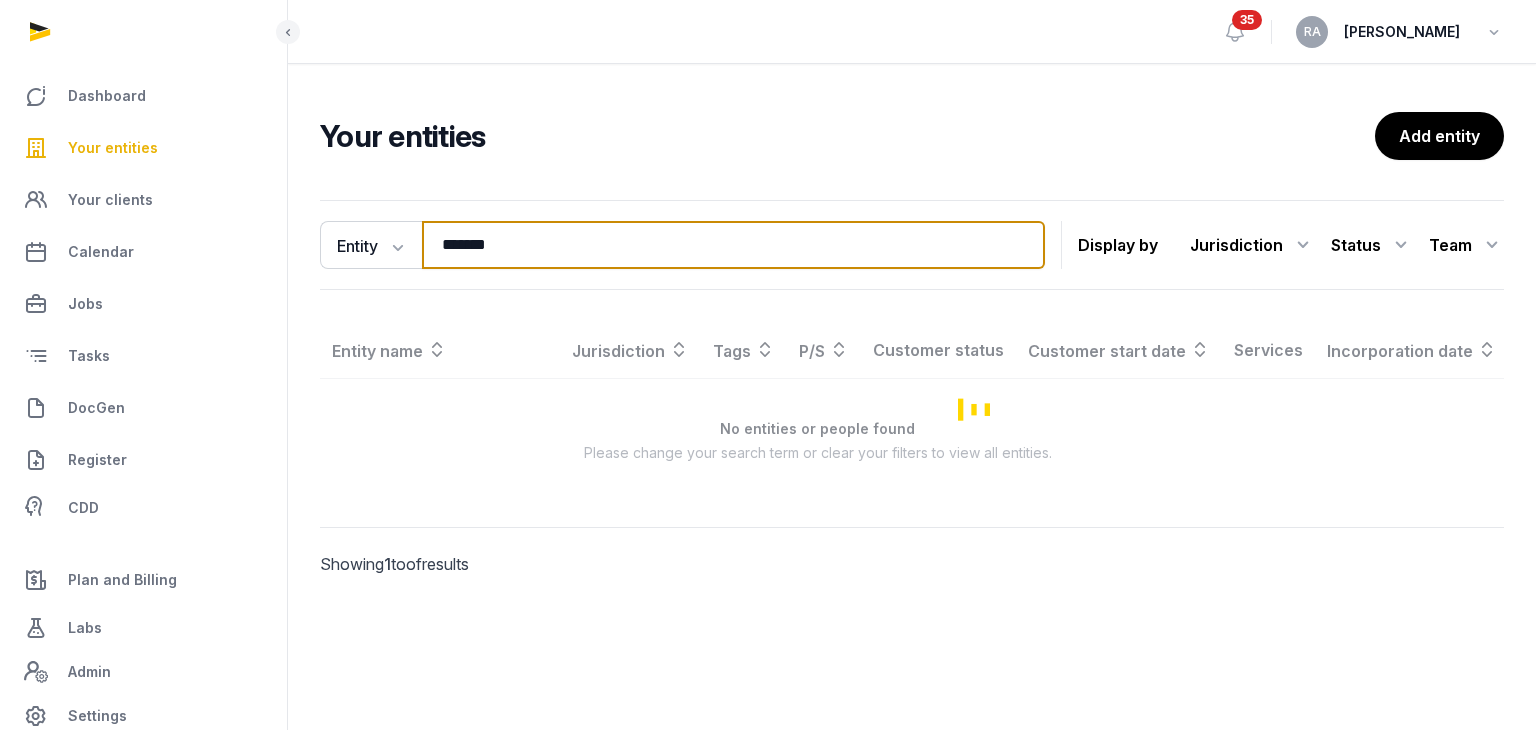 drag, startPoint x: 525, startPoint y: 247, endPoint x: 319, endPoint y: 258, distance: 206.29349 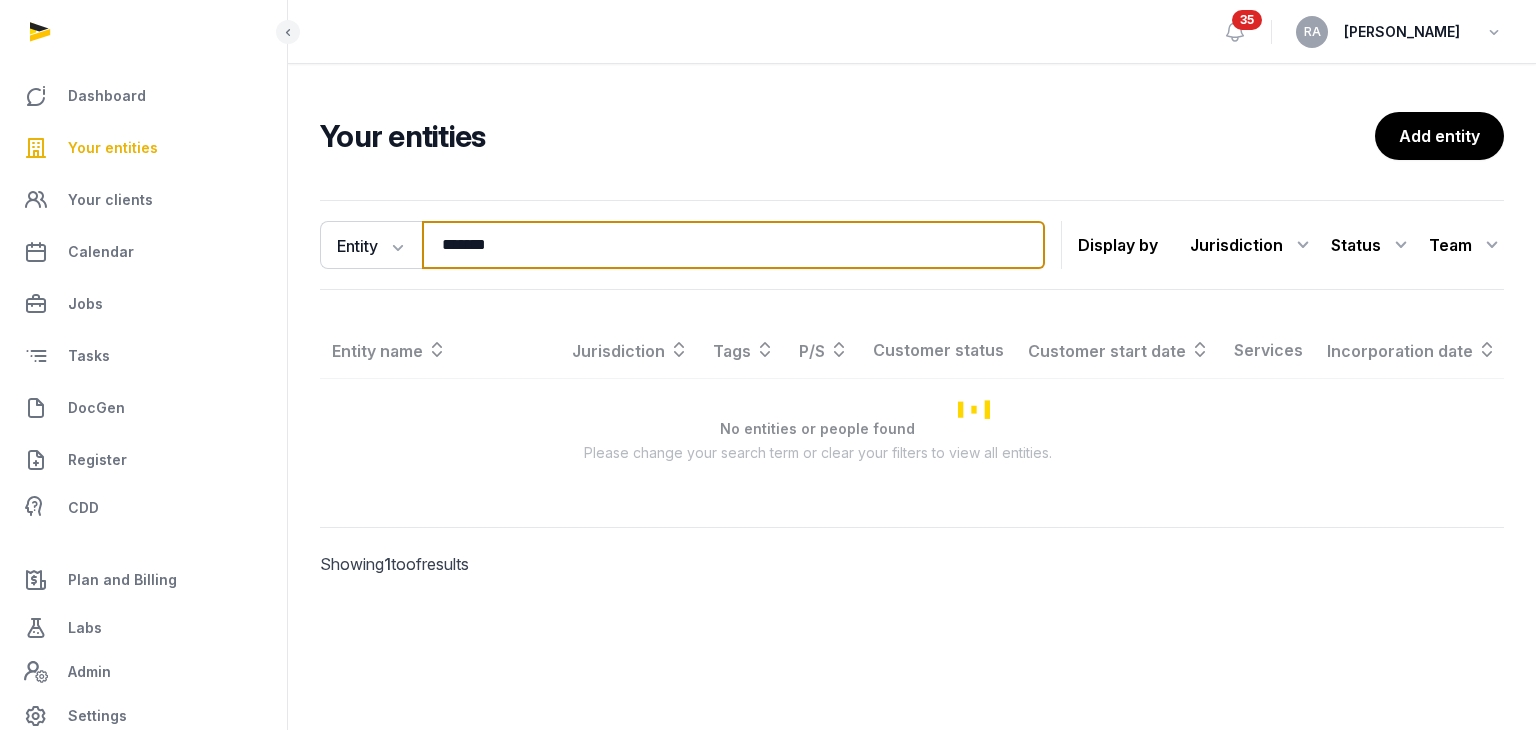 click on "Entity   Entity   People   Tags  Services ******* Search Display by  Jurisdiction  All jurisdiction  Status   All statuses  Lead Customer Churned None  Team  All members  Entity name   Jurisdiction   Tags   P/S   Customer status   Customer start date   Services   Incorporation date   Internal team  No entities or people found Please change your search term or clear your filters to view all entities.  Showing  1  to   of   results" at bounding box center (912, 416) 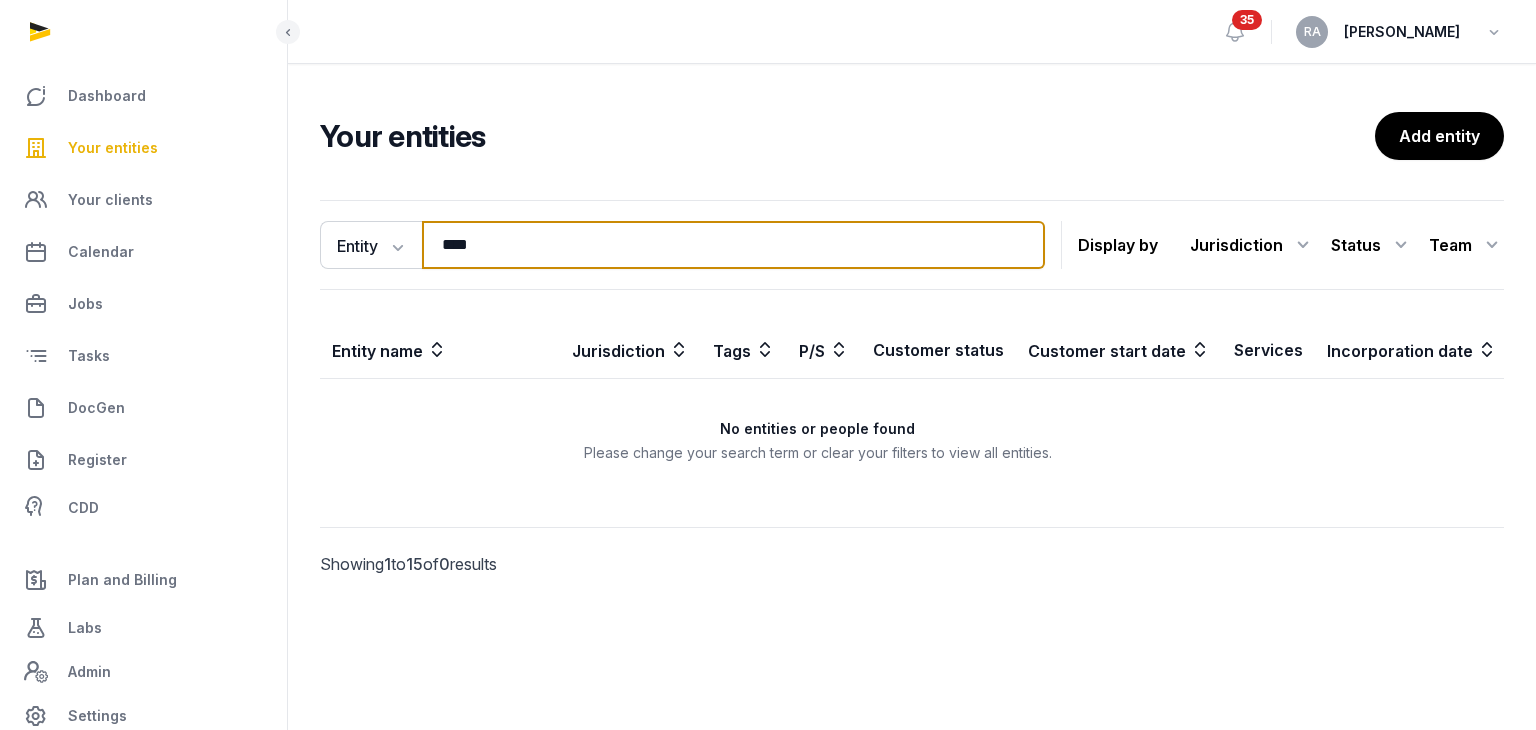 click on "****" at bounding box center (733, 245) 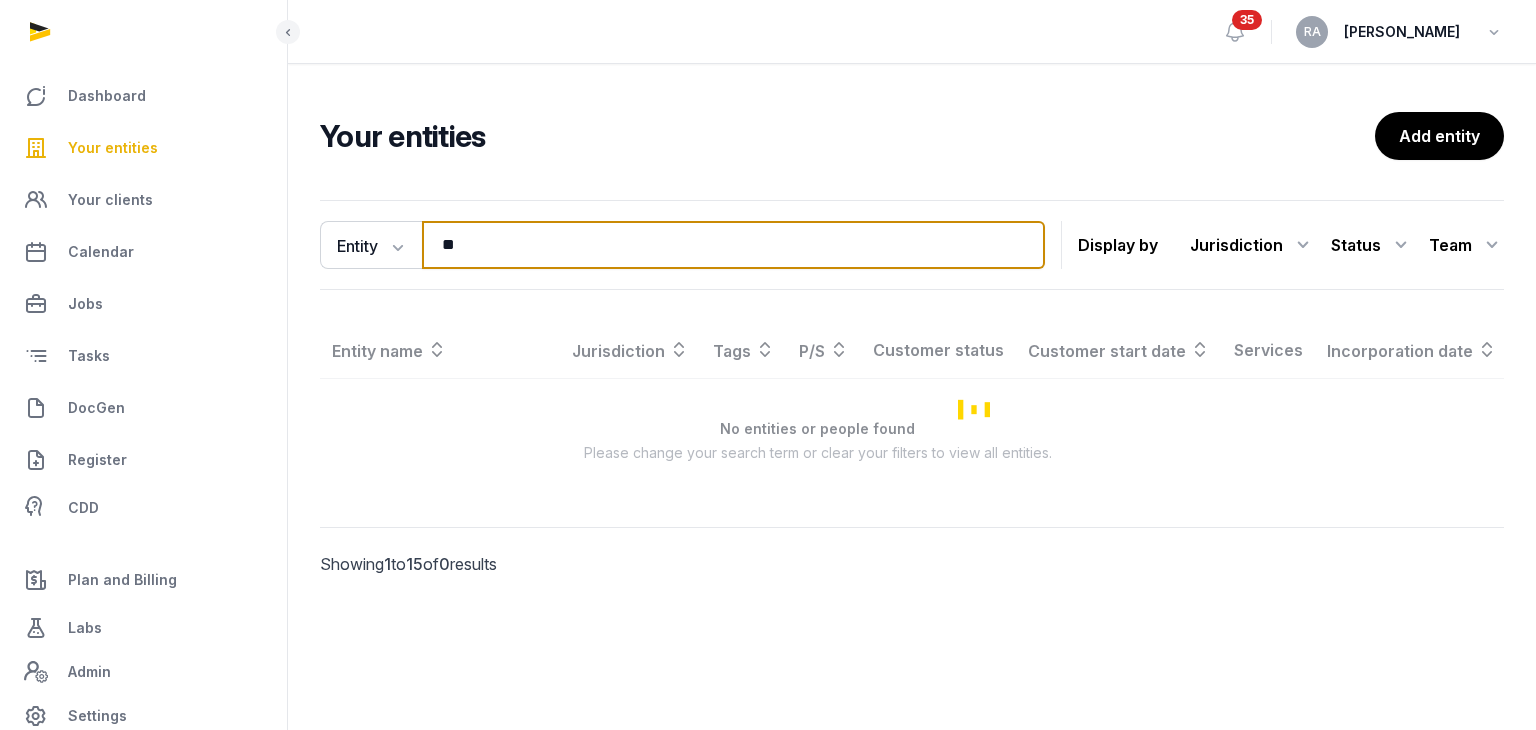 type on "*" 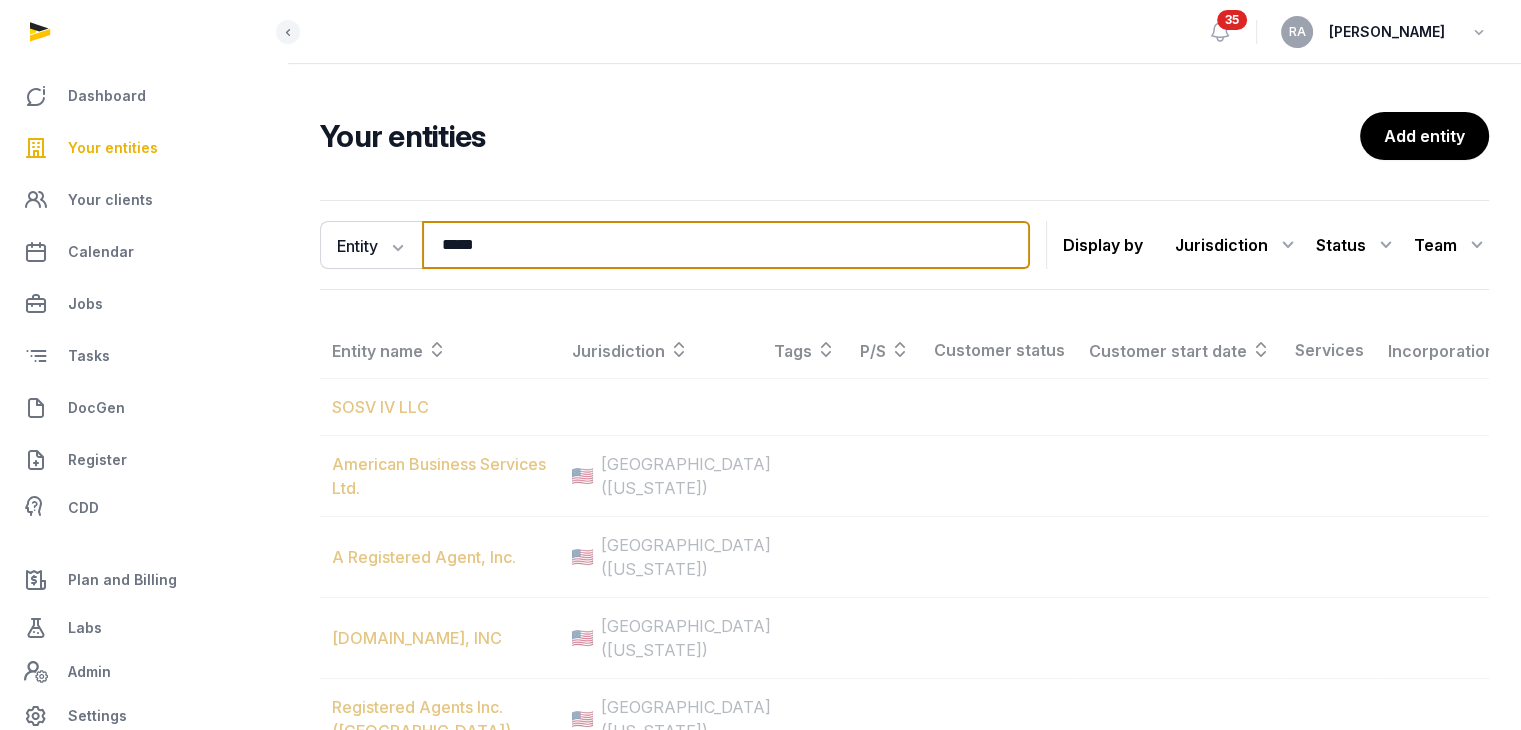 type on "*****" 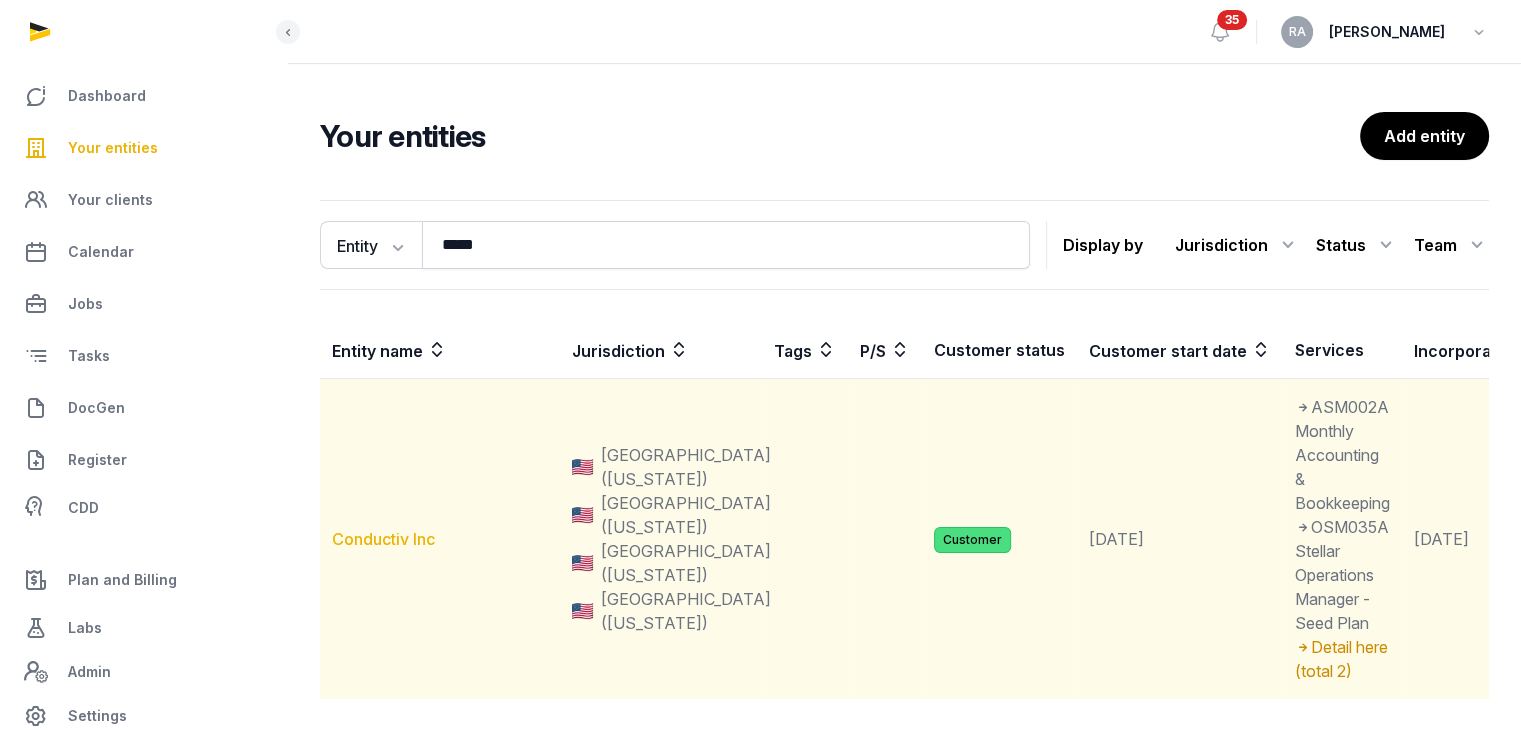 click on "Conductiv Inc" at bounding box center (383, 539) 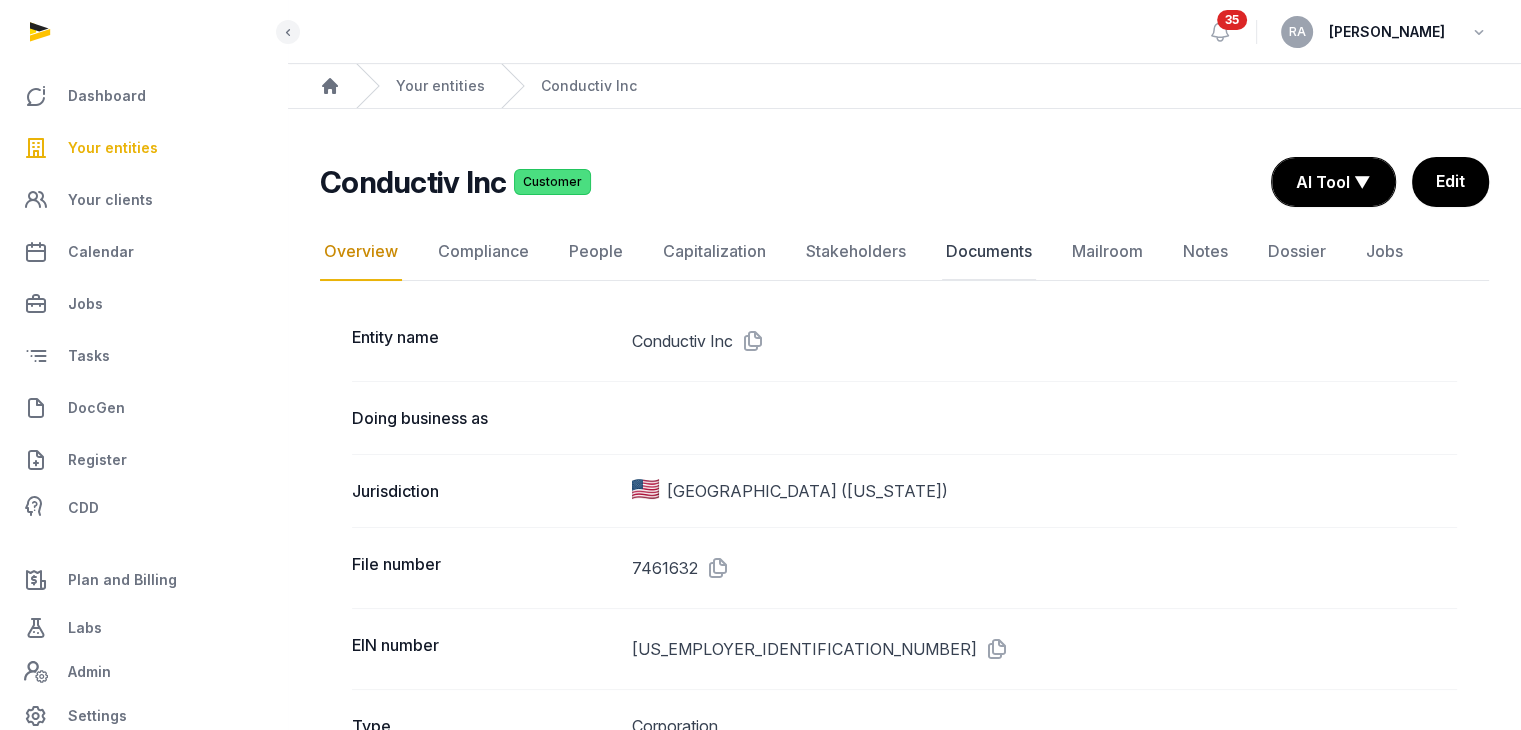 click on "Documents" 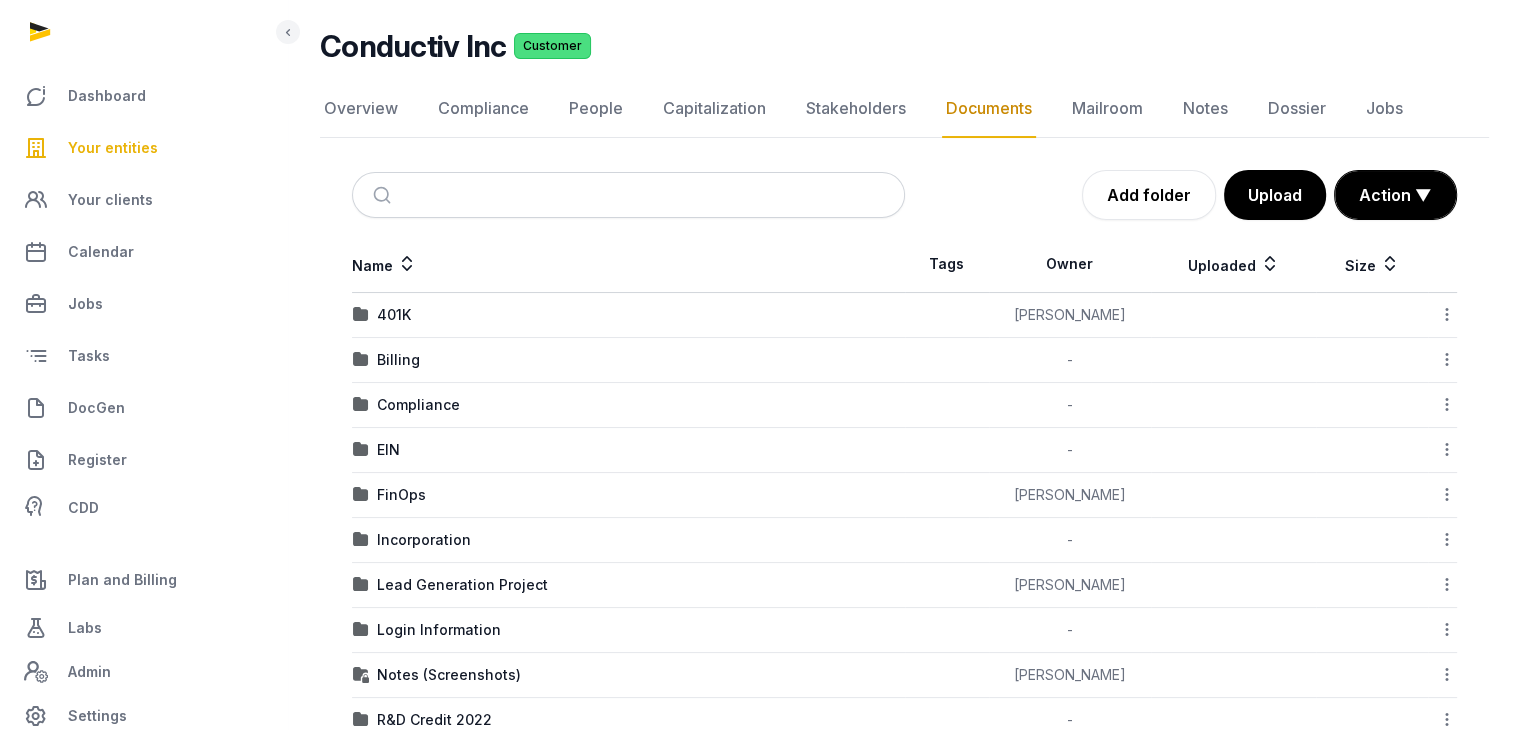 scroll, scrollTop: 268, scrollLeft: 0, axis: vertical 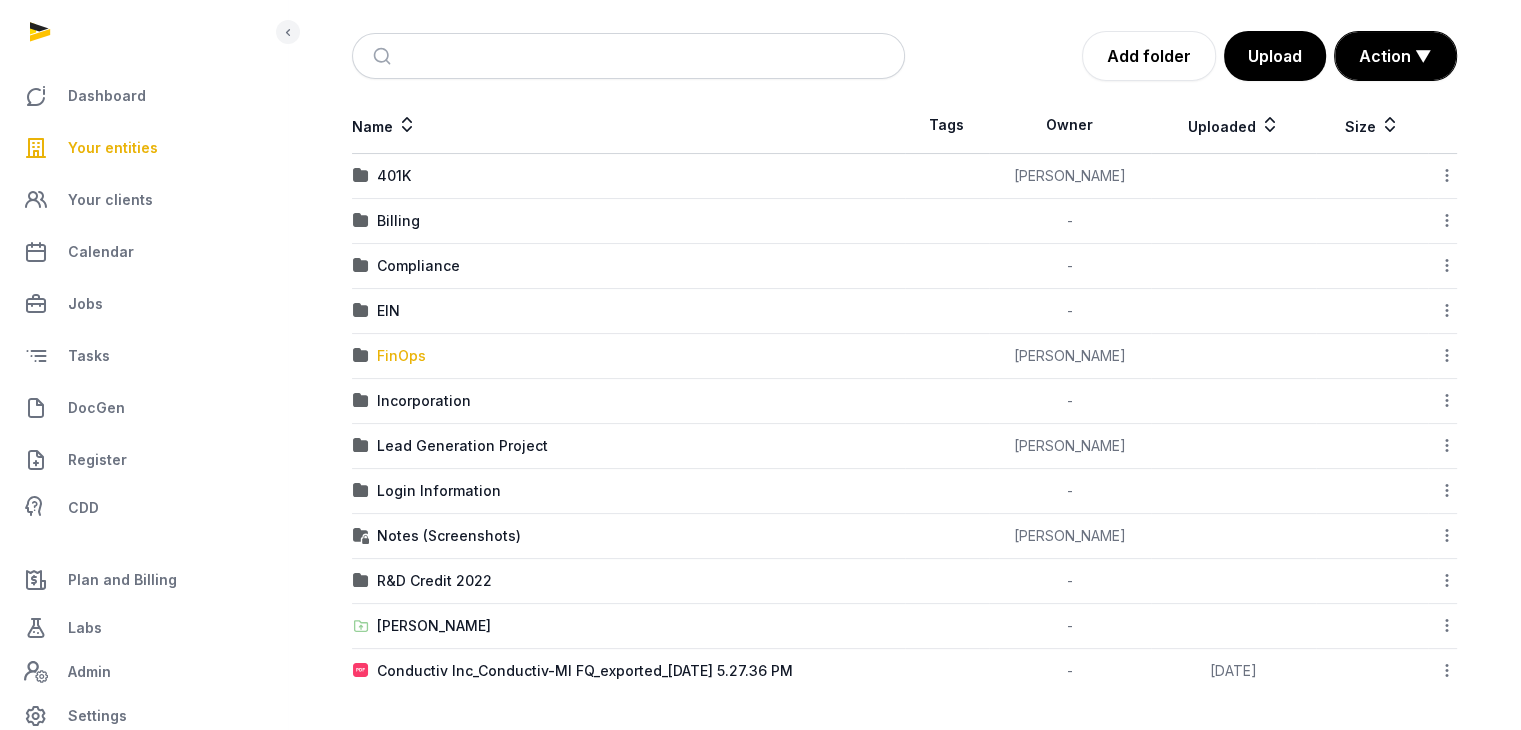 click on "FinOps" at bounding box center (401, 356) 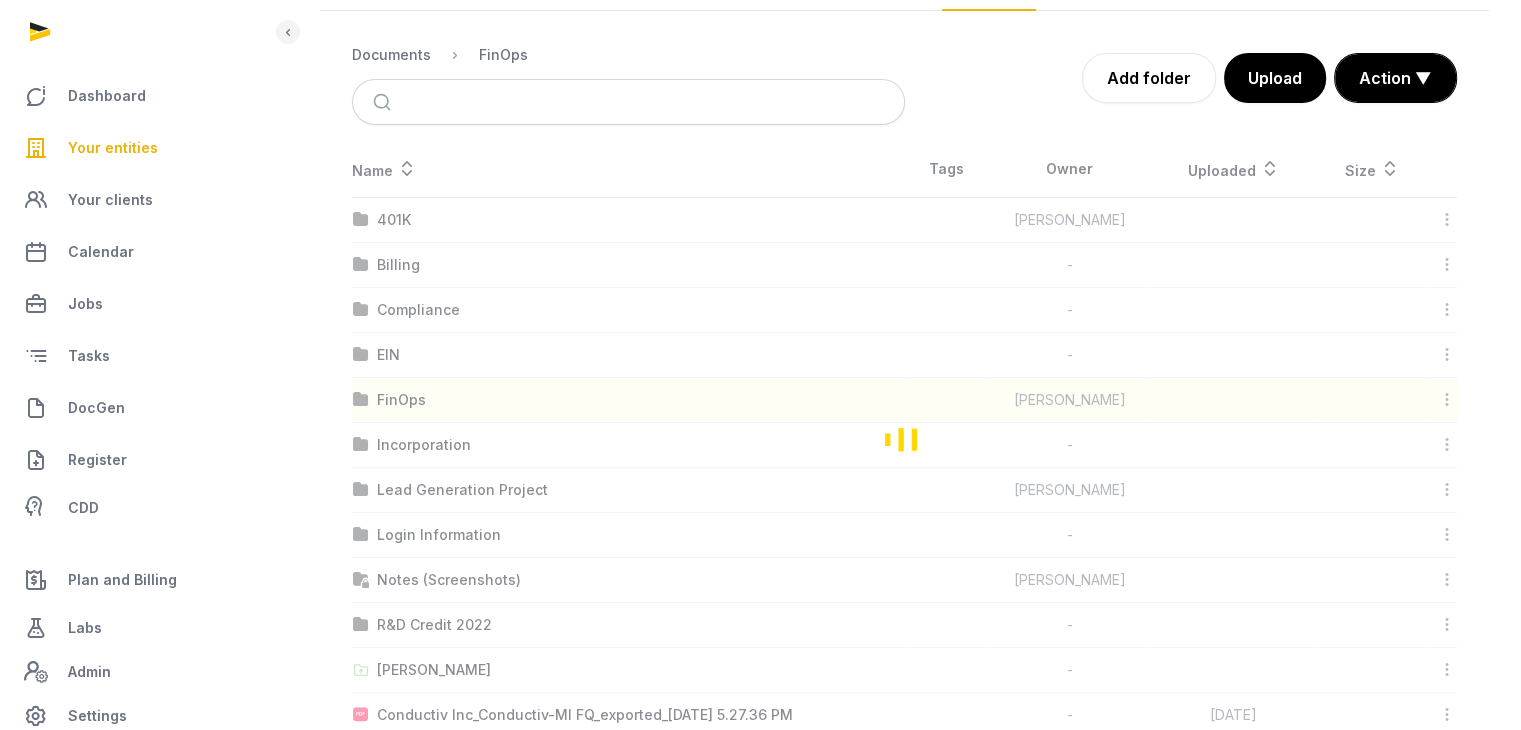 scroll, scrollTop: 0, scrollLeft: 0, axis: both 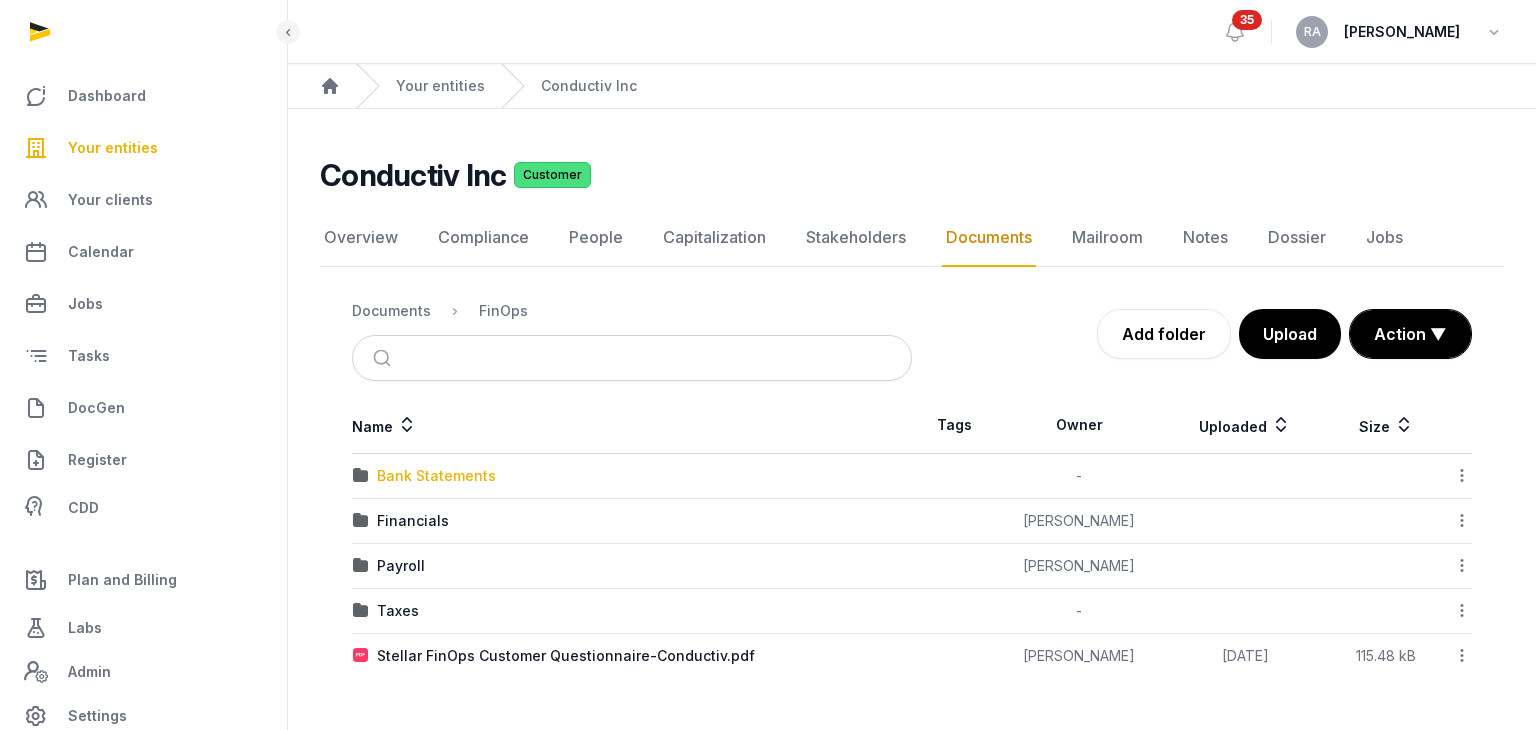 click on "Bank Statements" at bounding box center (436, 476) 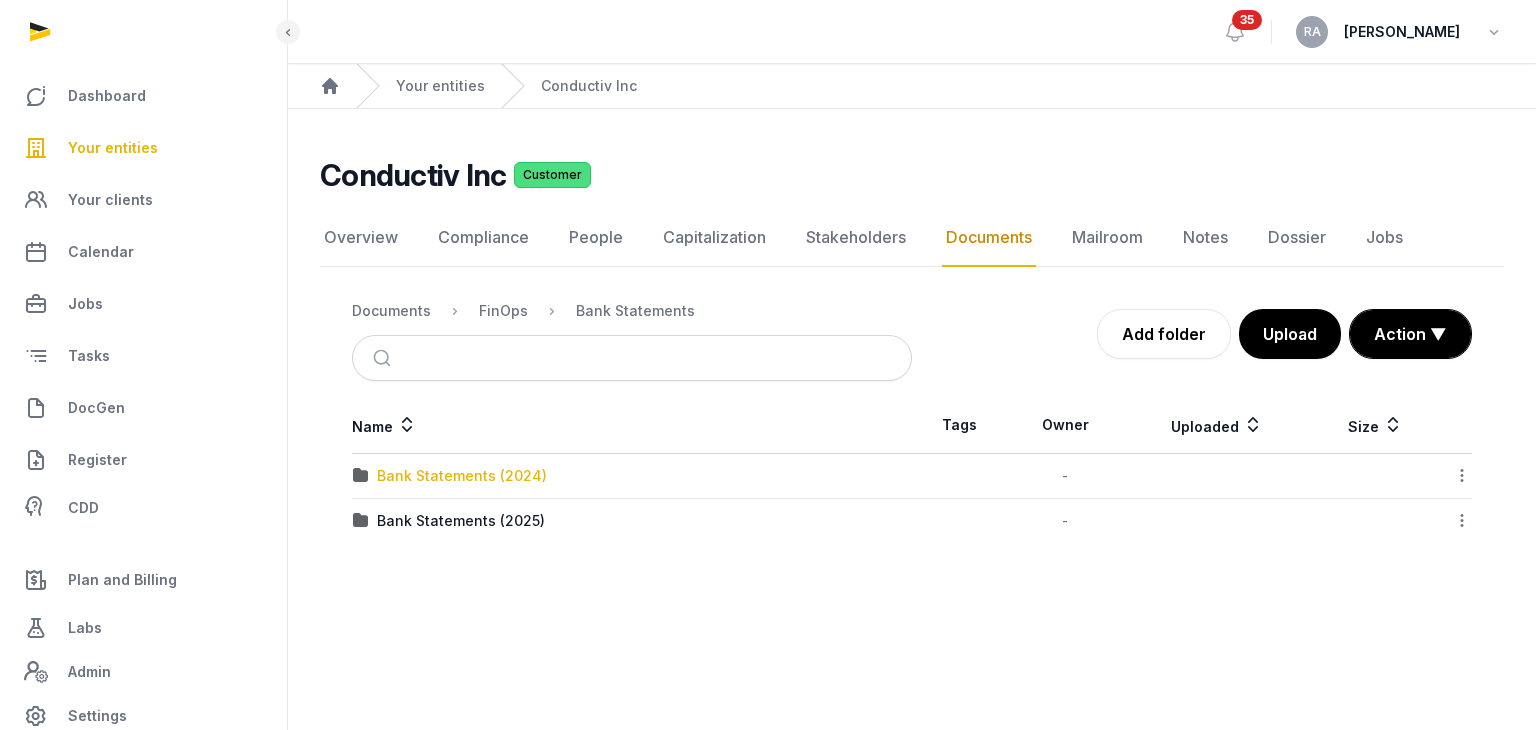 click on "Bank Statements (2024)" at bounding box center (462, 476) 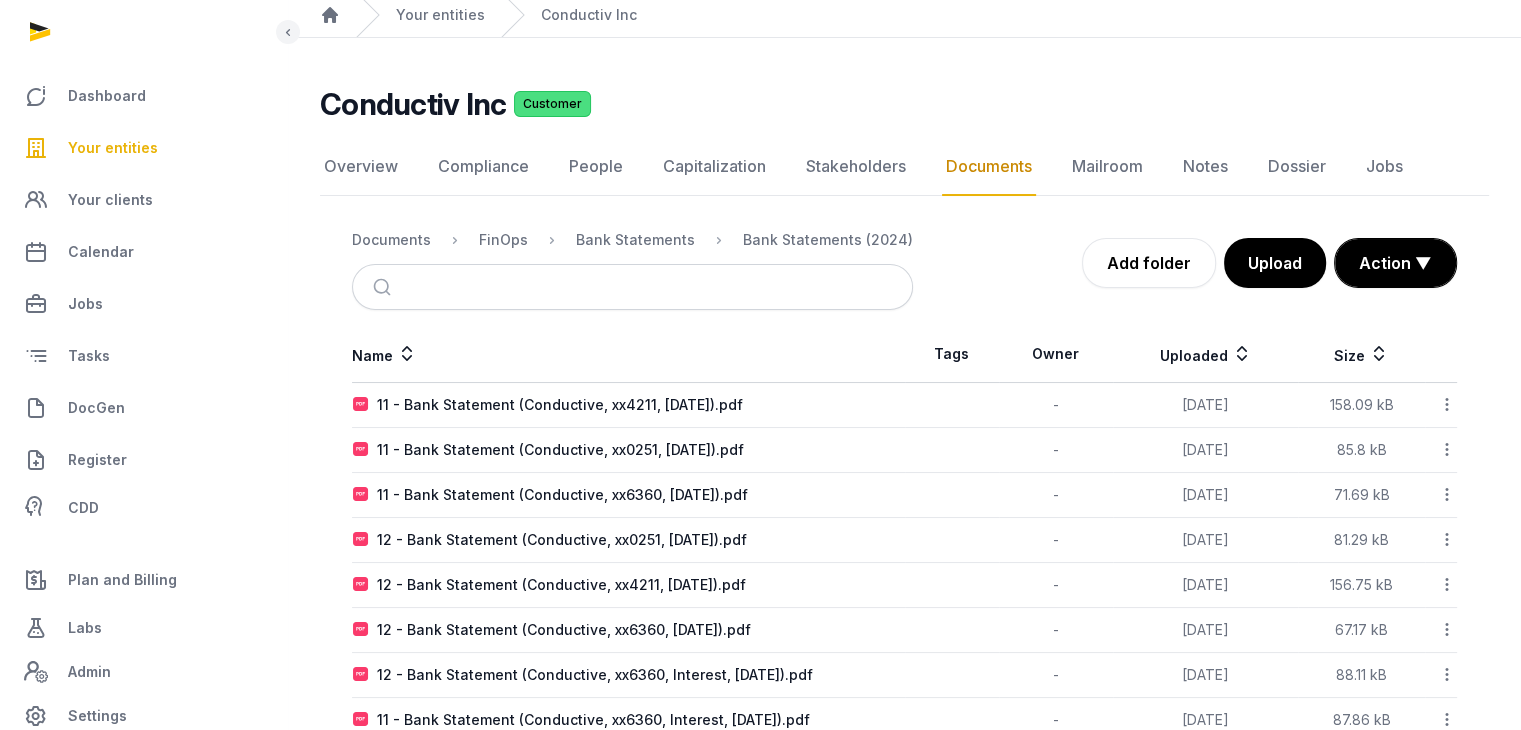 scroll, scrollTop: 0, scrollLeft: 0, axis: both 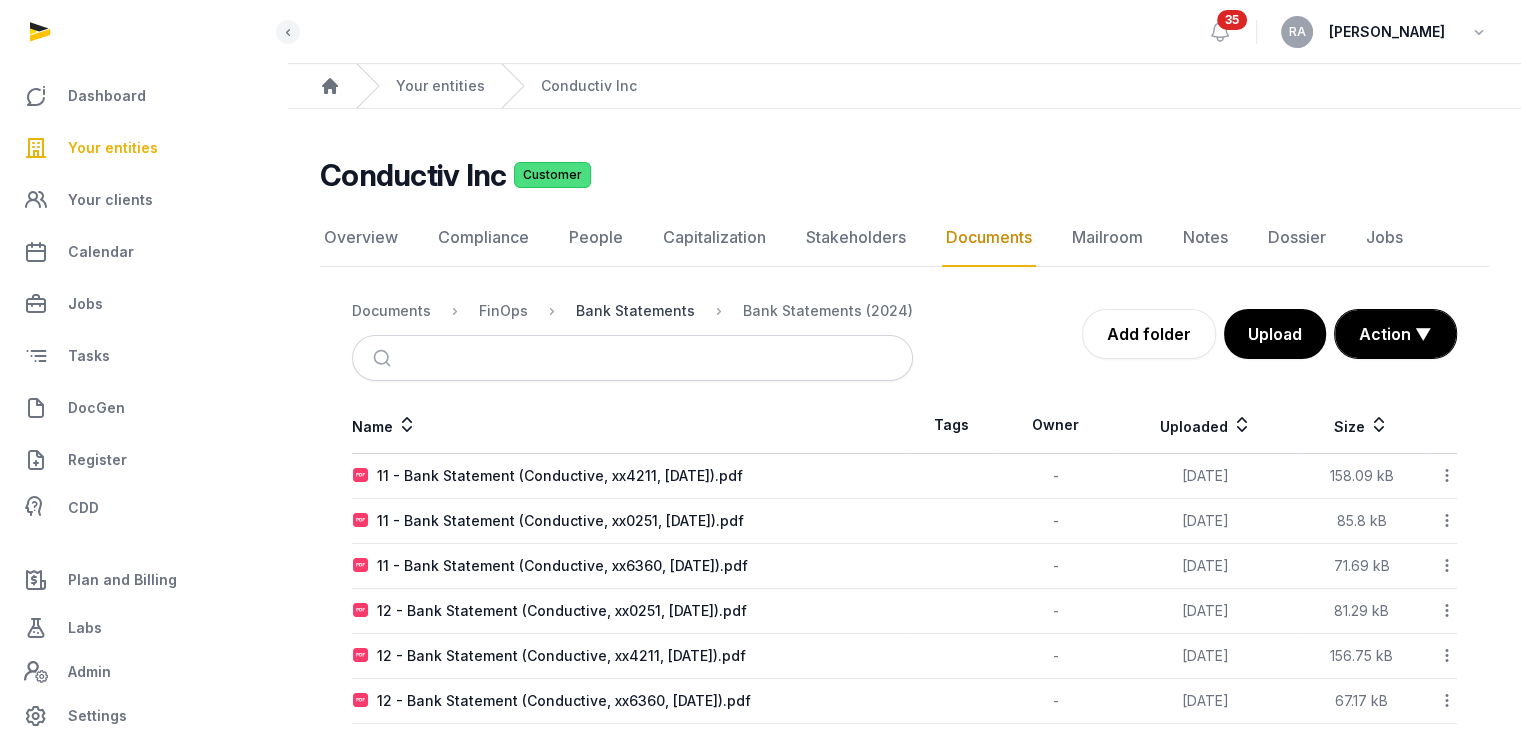 click on "Bank Statements" at bounding box center [635, 311] 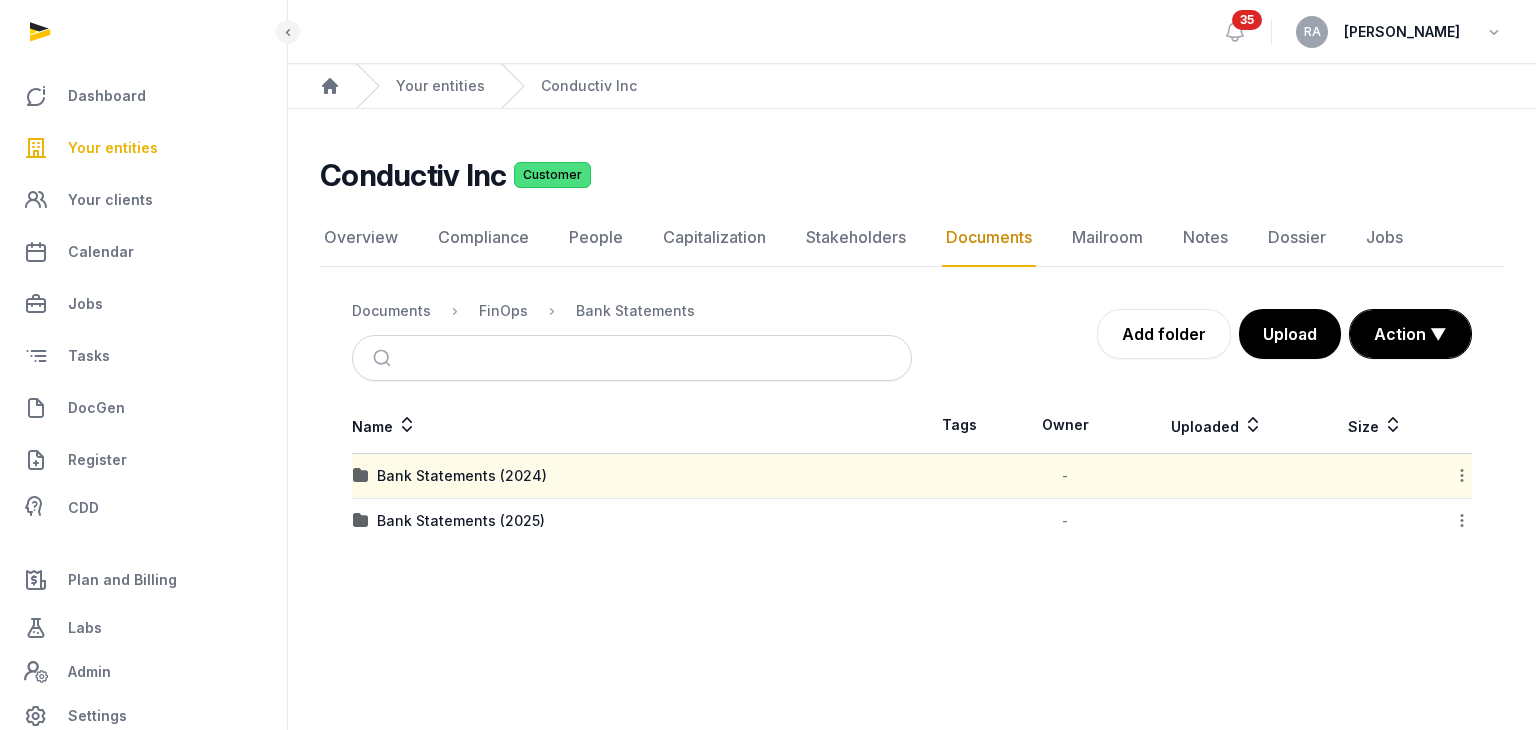 click on "Bank Statements (2025)" at bounding box center [632, 521] 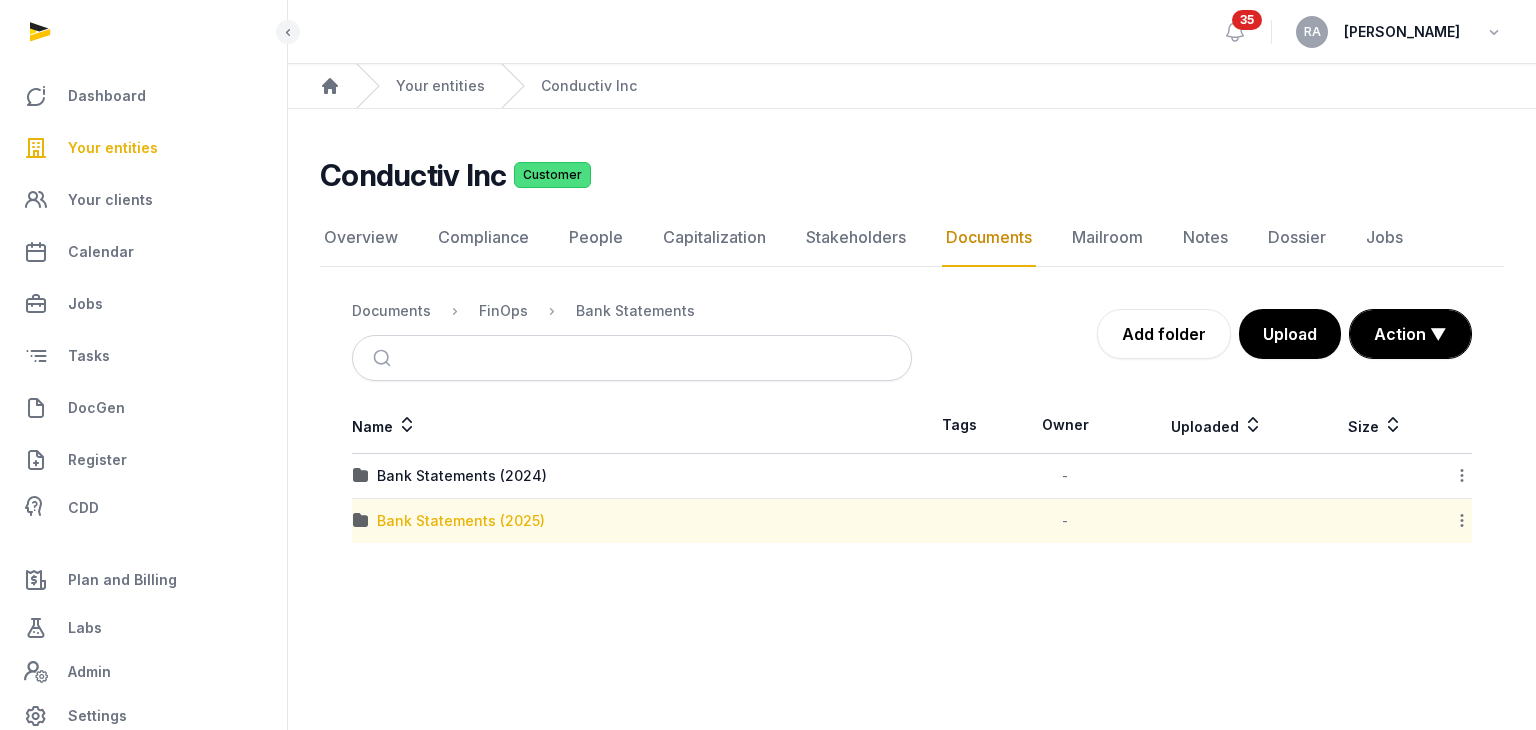 click on "Bank Statements (2025)" at bounding box center [461, 521] 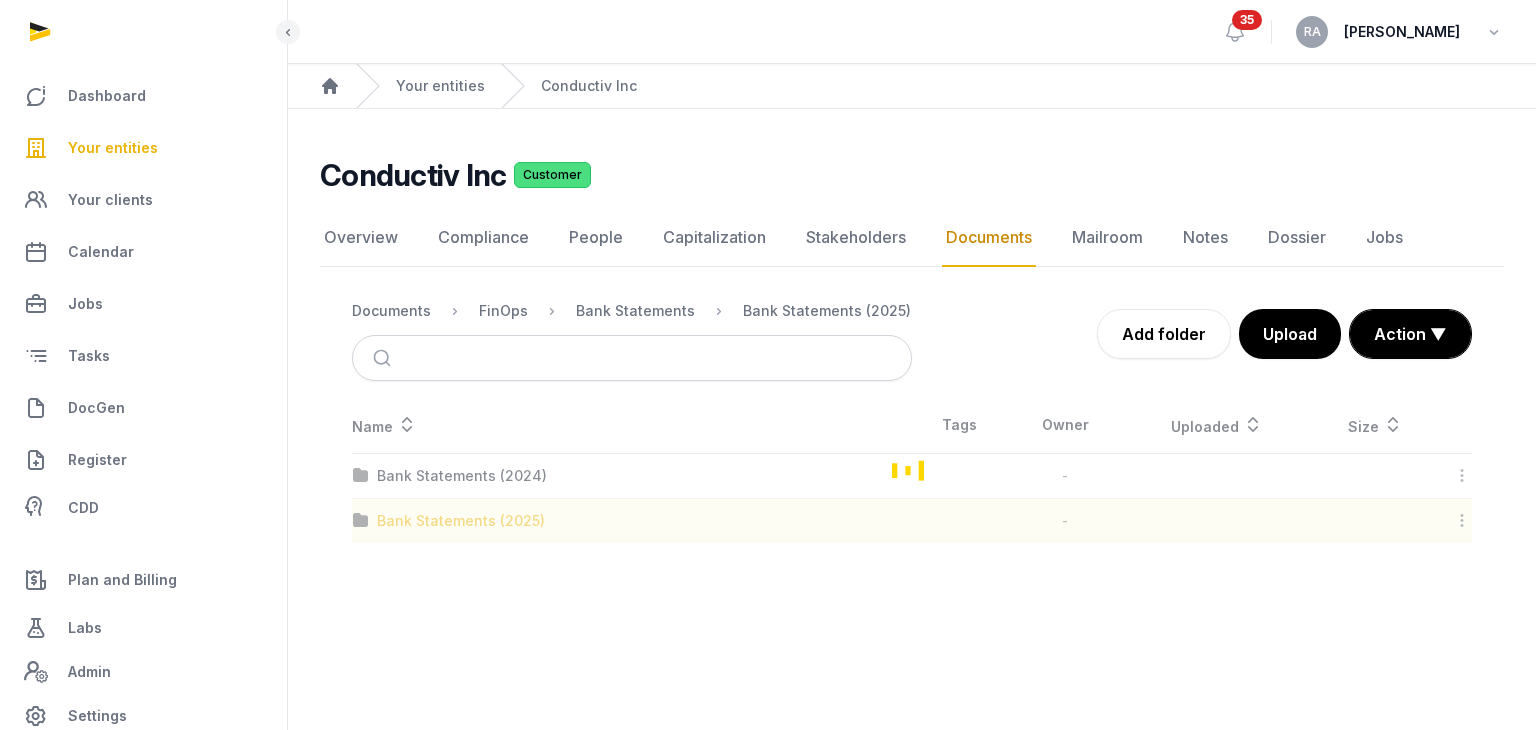 click at bounding box center (912, 470) 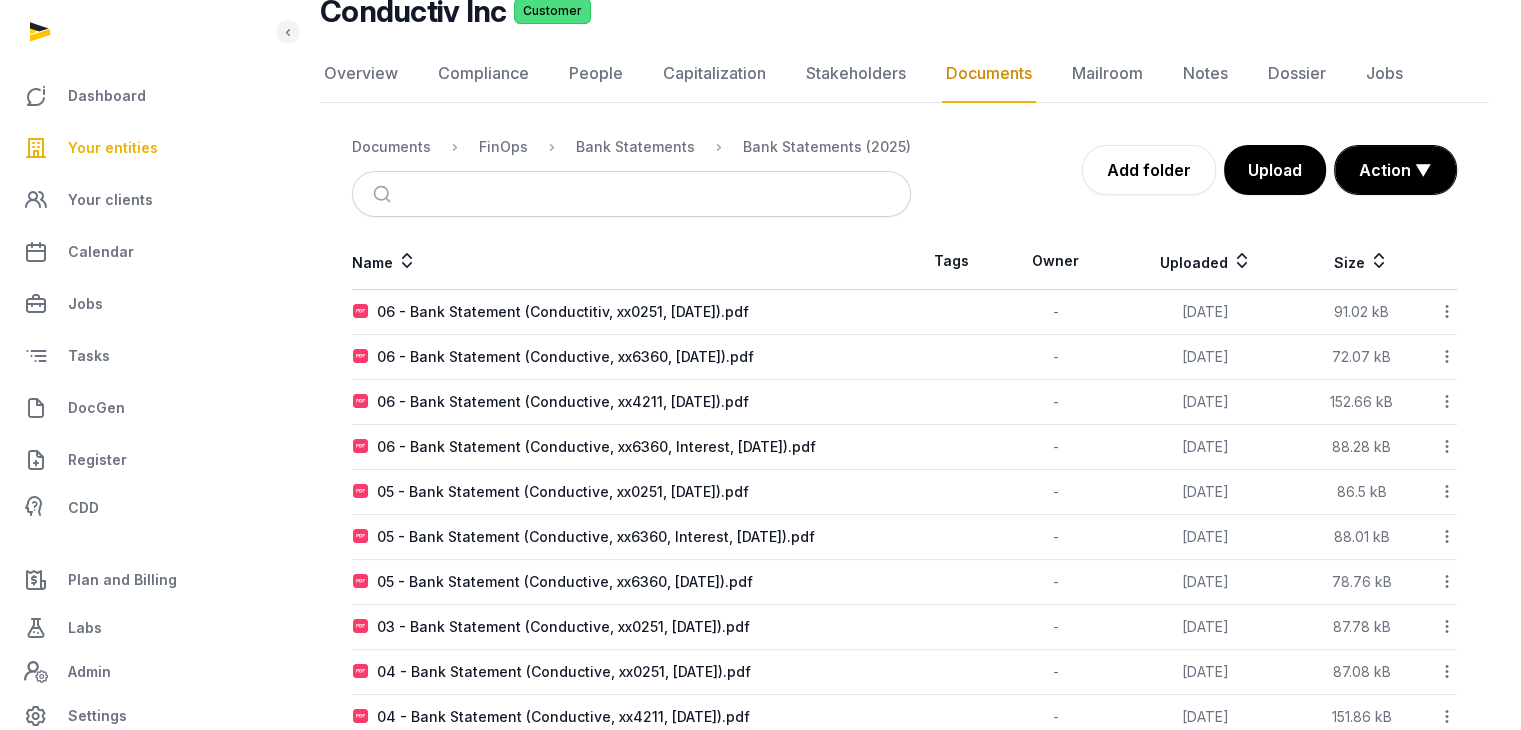 scroll, scrollTop: 200, scrollLeft: 0, axis: vertical 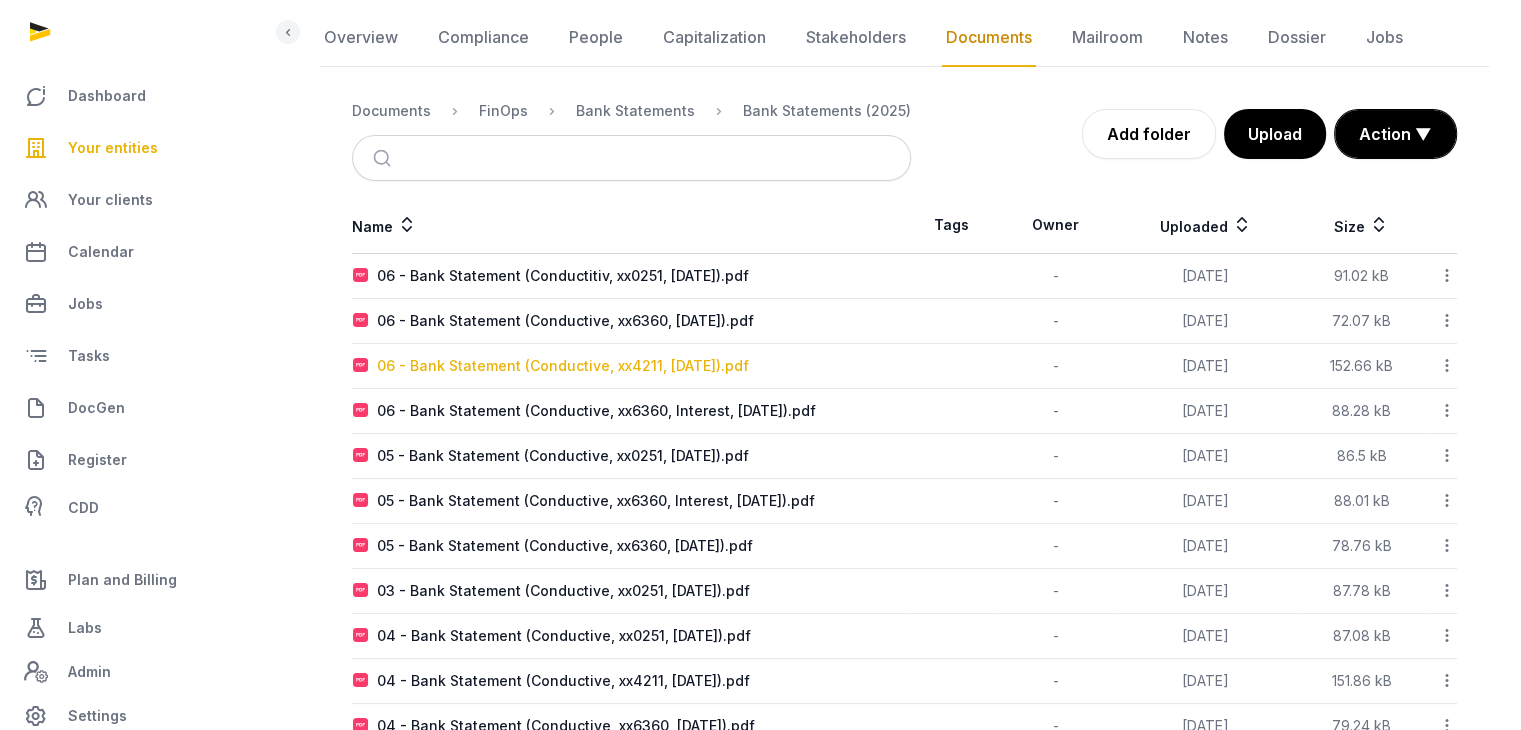 click on "06 - Bank Statement (Conductive, xx4211, [DATE]).pdf" at bounding box center [563, 366] 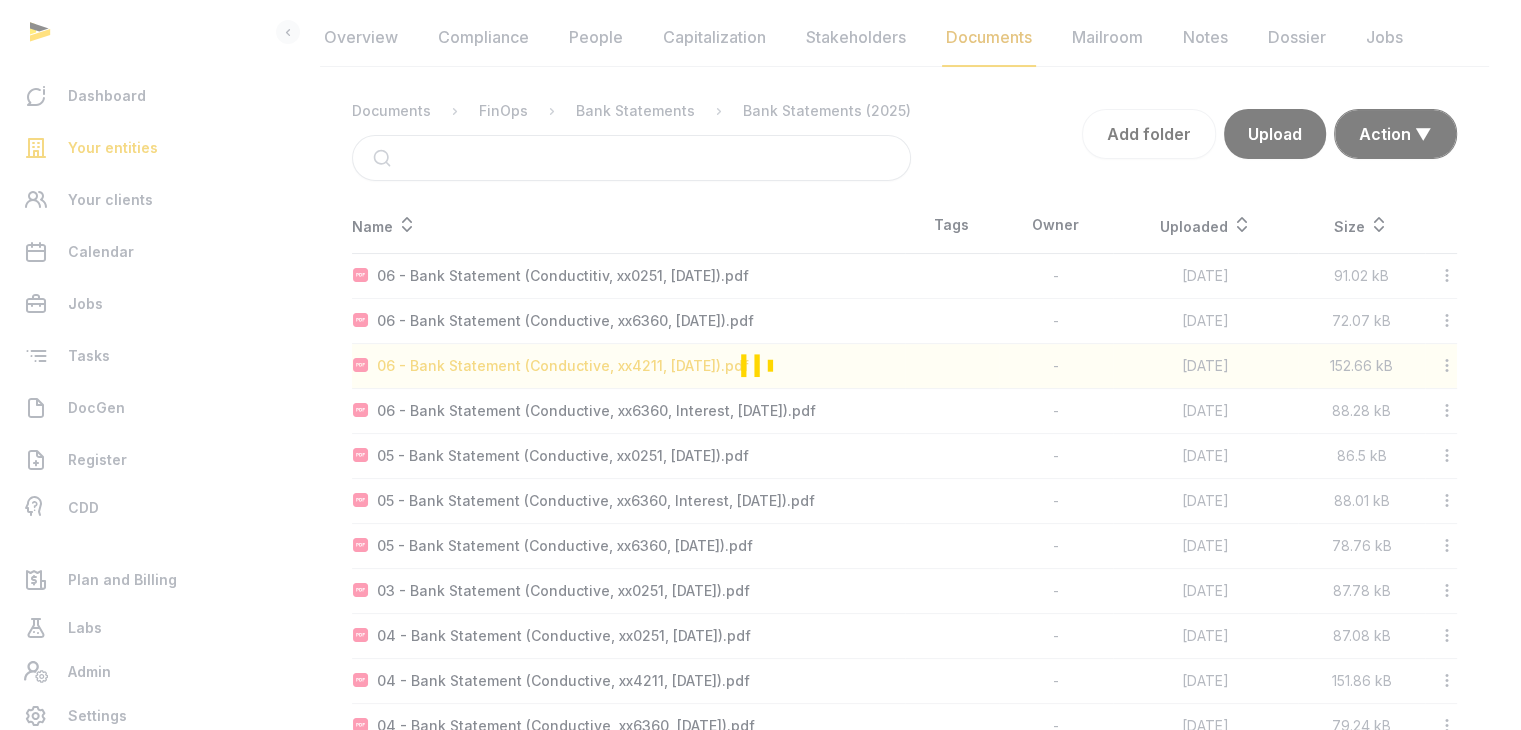 click at bounding box center [760, 365] 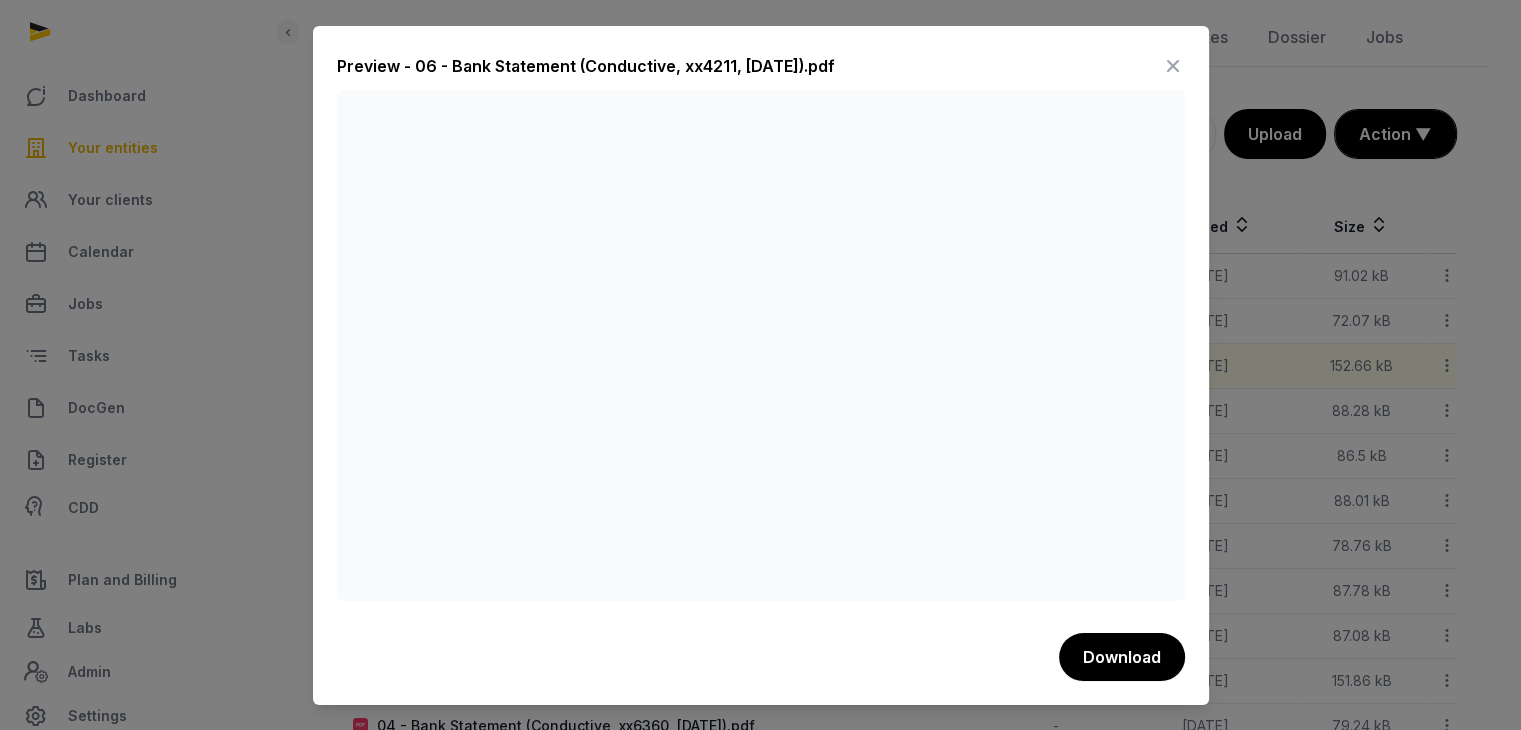 scroll, scrollTop: 0, scrollLeft: 0, axis: both 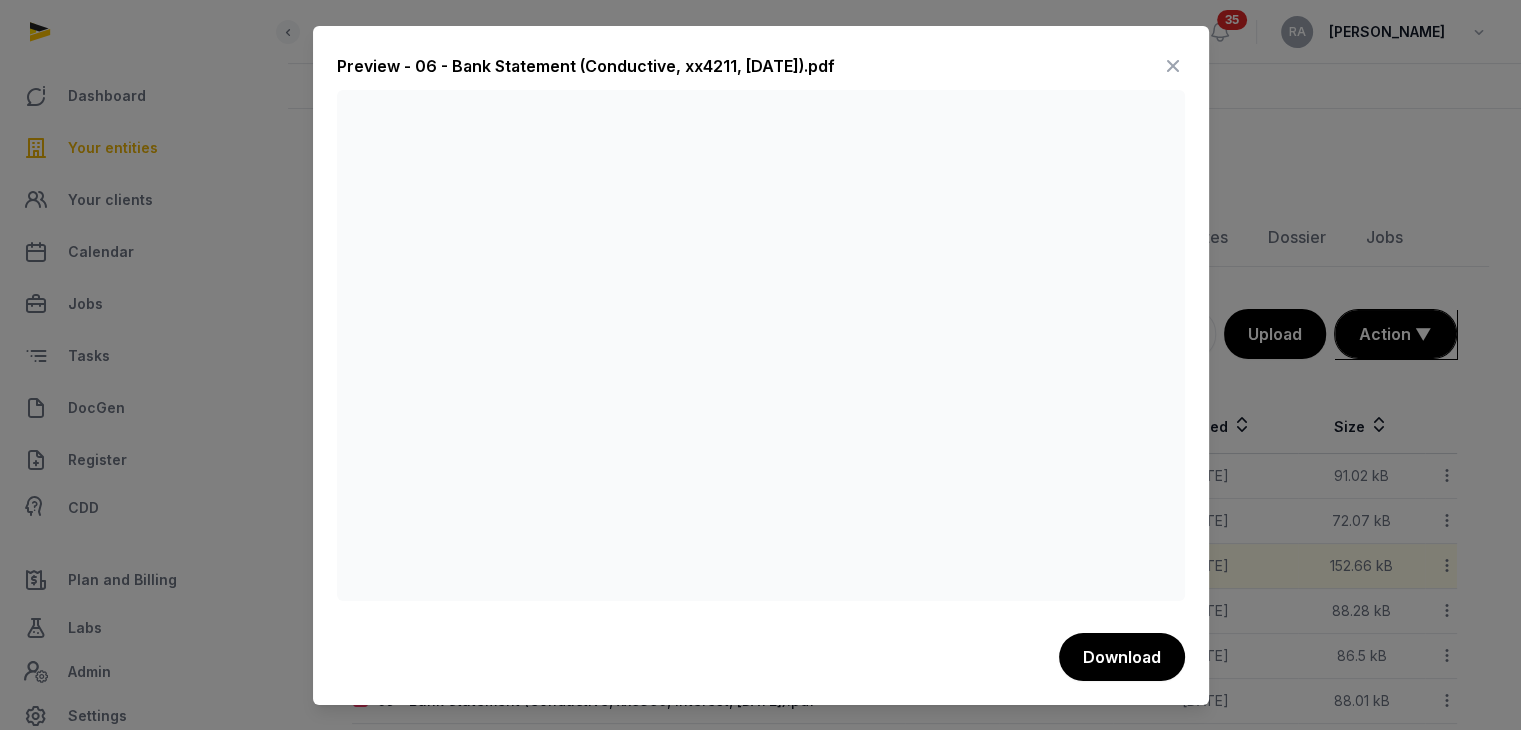 click at bounding box center (1173, 66) 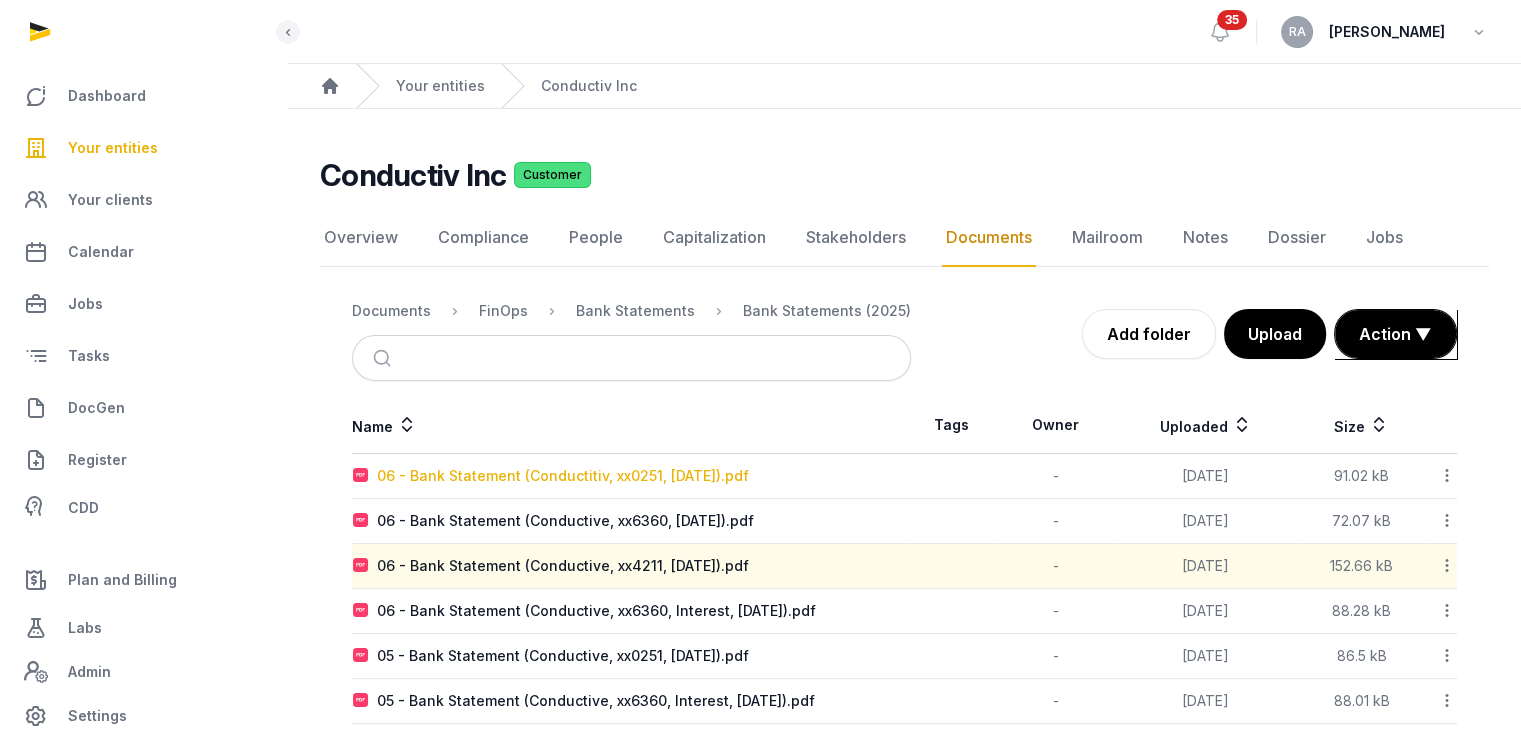 scroll, scrollTop: 100, scrollLeft: 0, axis: vertical 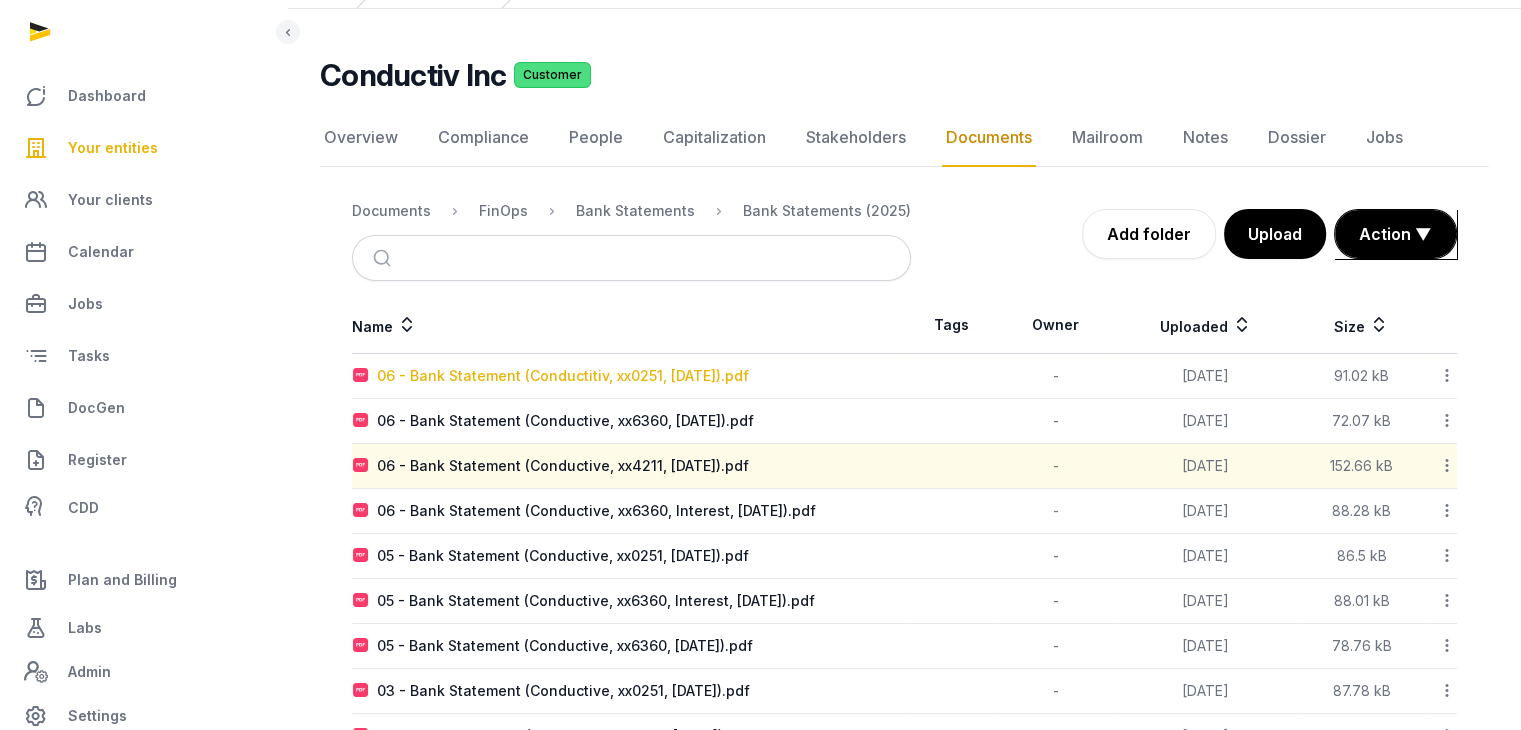 click on "06 - Bank Statement (Conductitiv, xx0251, [DATE]).pdf" at bounding box center [563, 376] 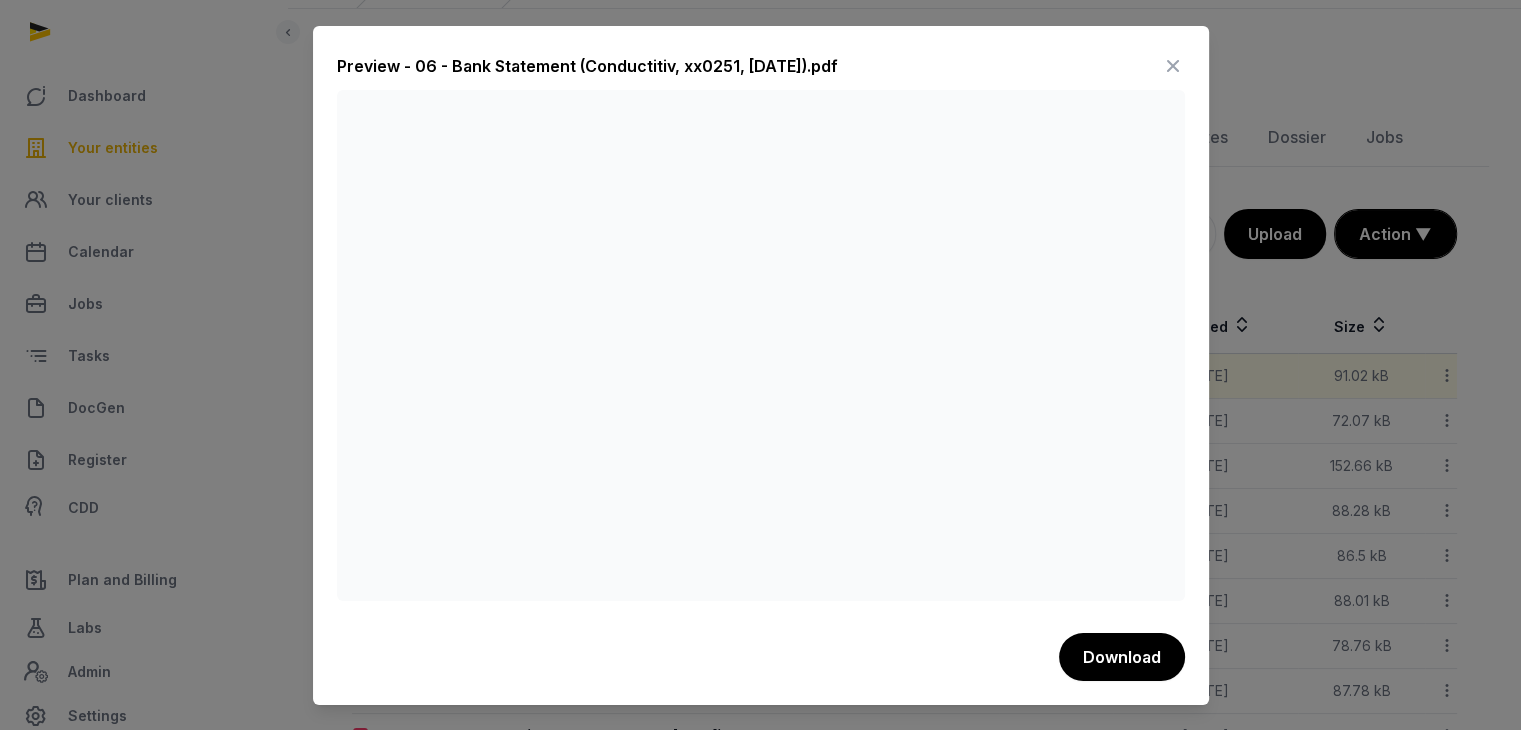 click at bounding box center (1173, 66) 